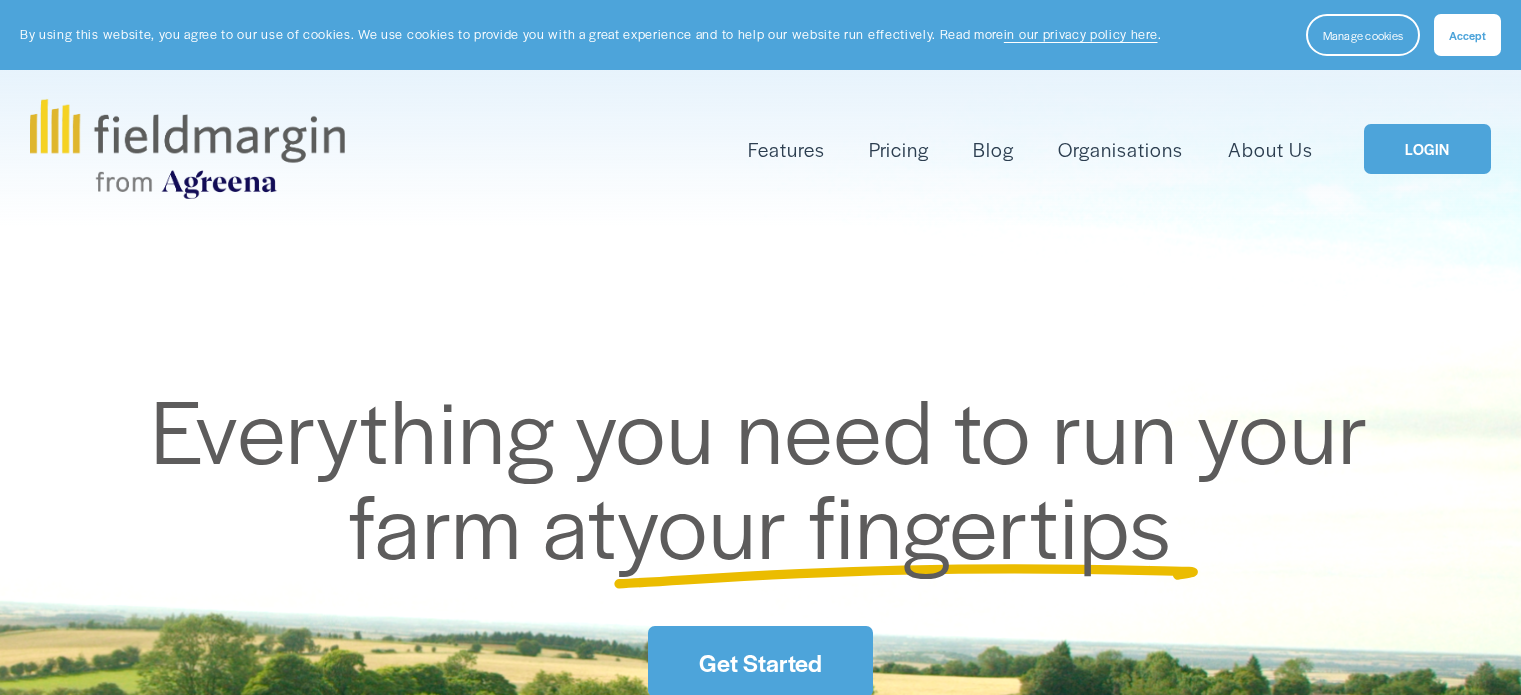 scroll, scrollTop: 700, scrollLeft: 0, axis: vertical 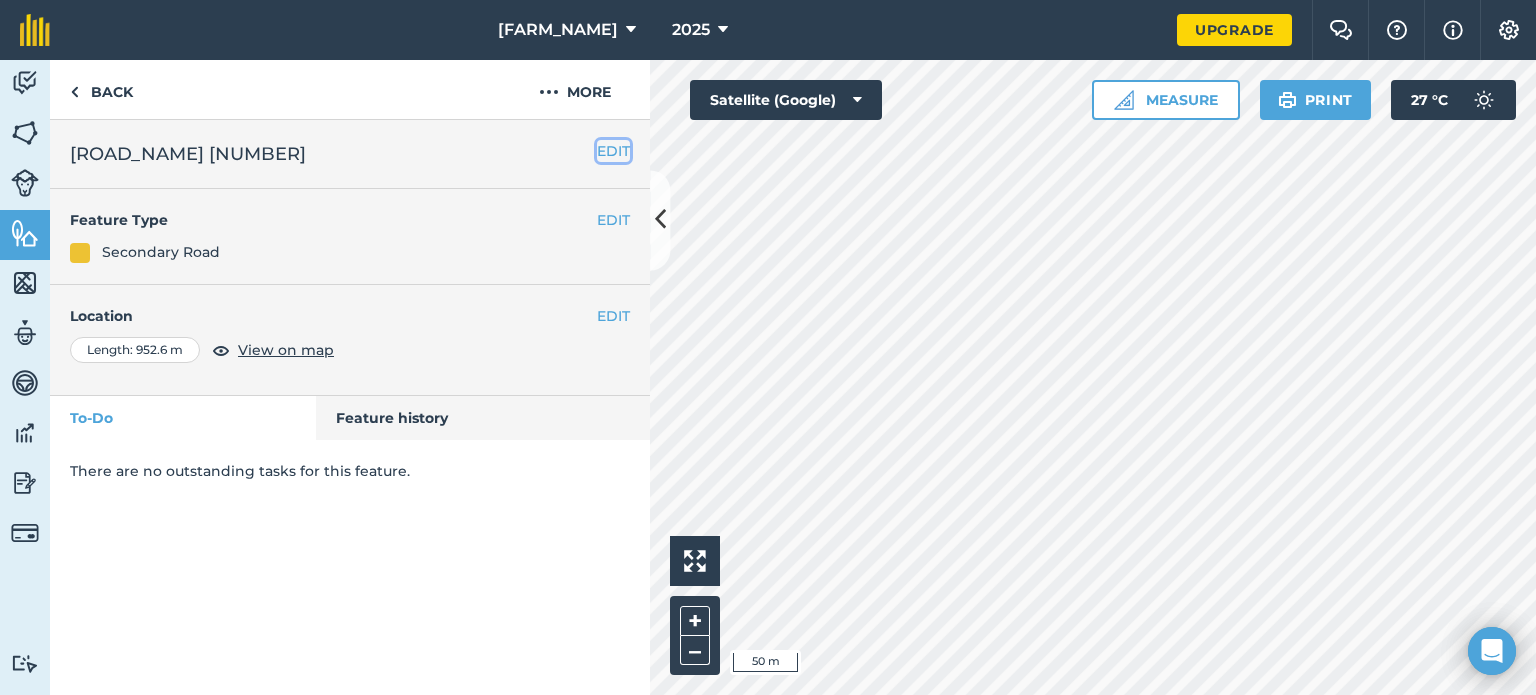 click on "EDIT" at bounding box center (613, 151) 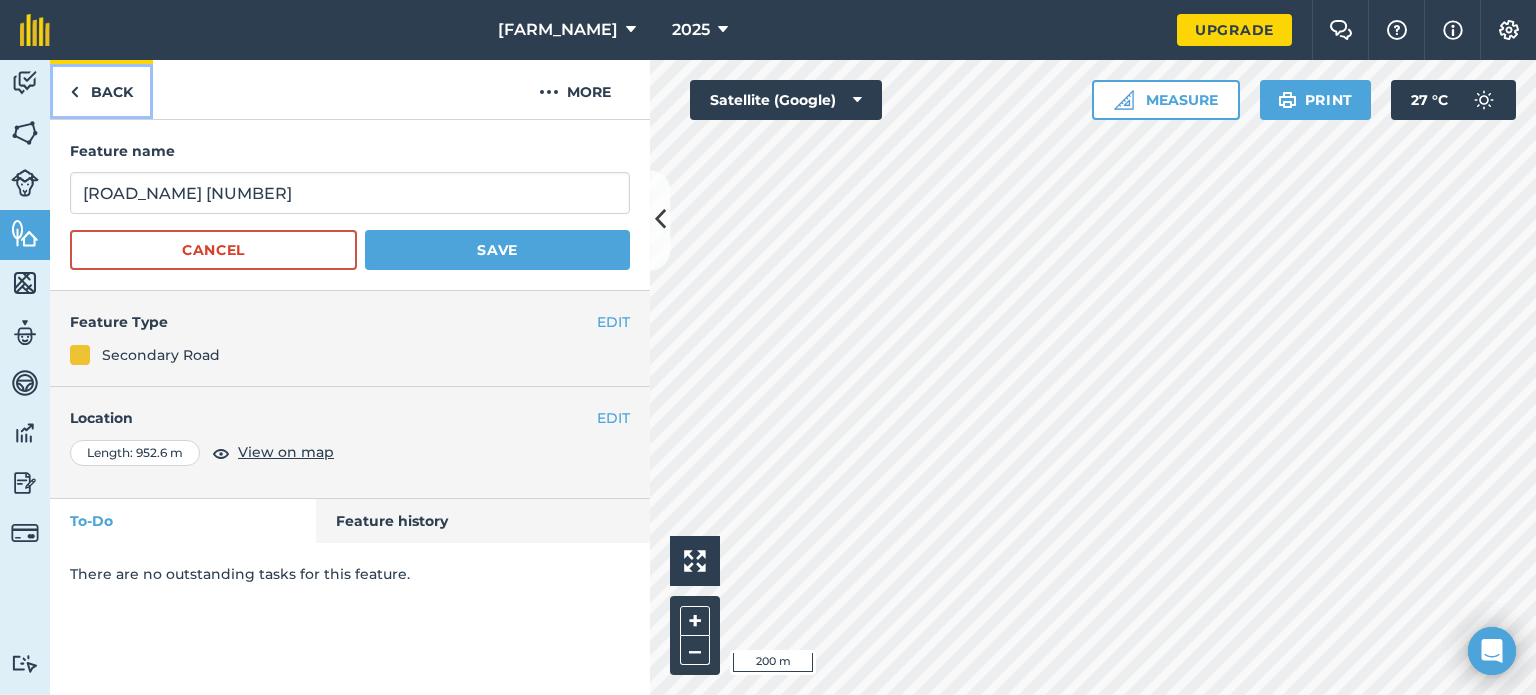 click on "Back" at bounding box center [101, 89] 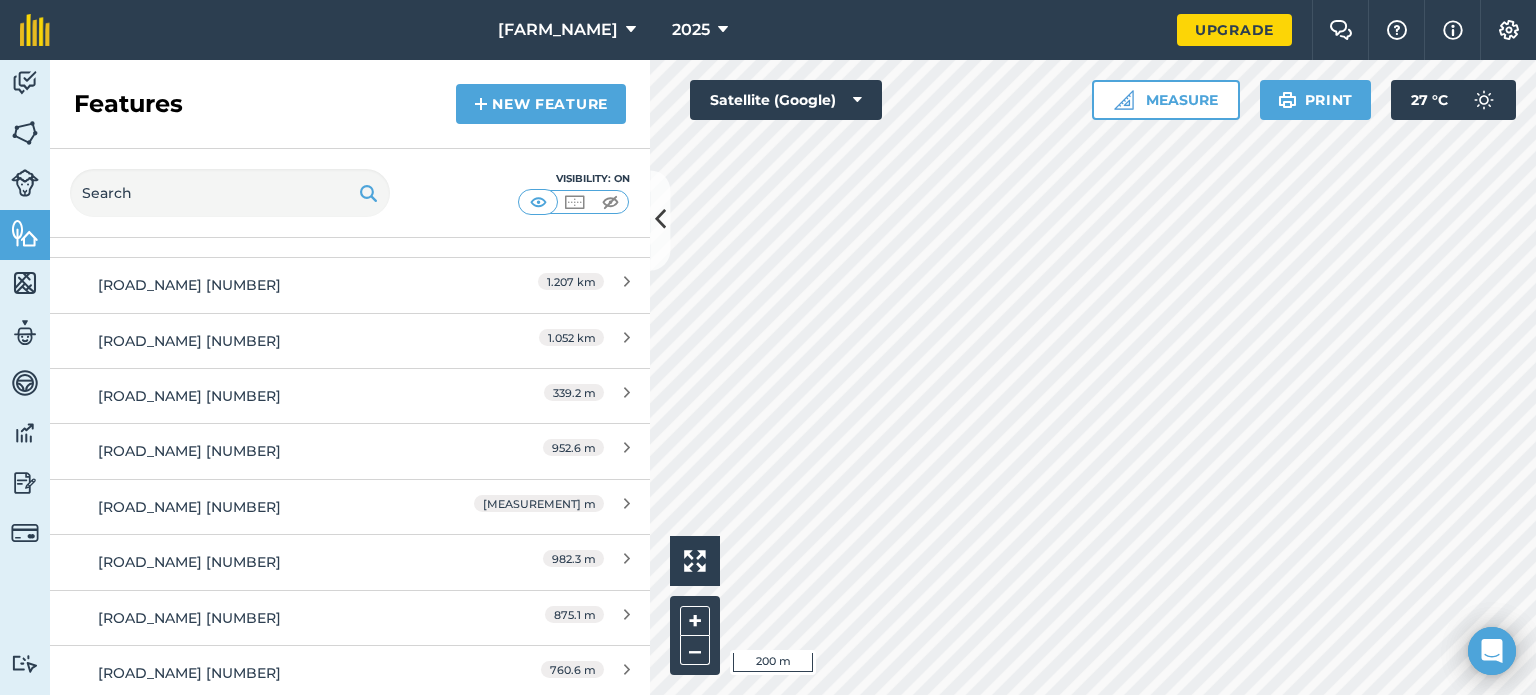 scroll, scrollTop: 893, scrollLeft: 0, axis: vertical 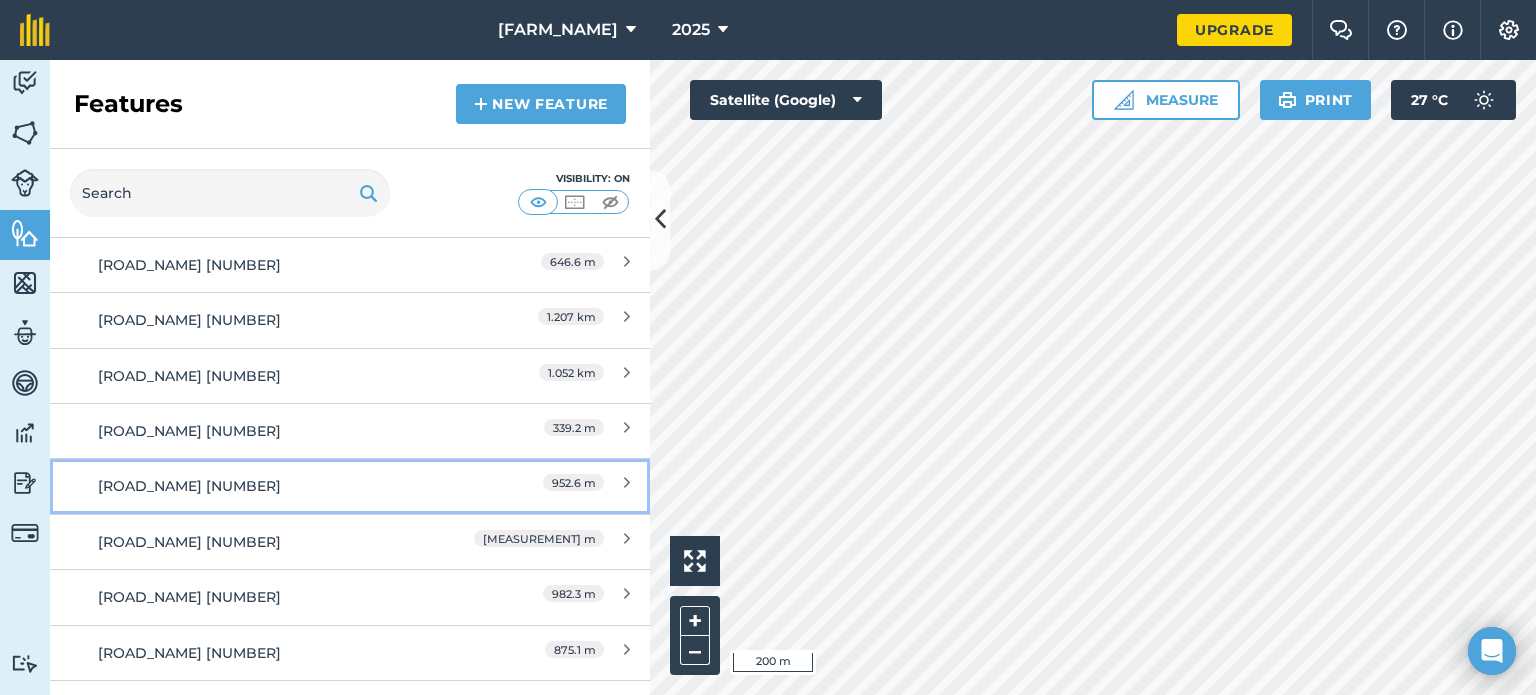 click on "[ROAD_NAME] [NUMBER]" at bounding box center [275, 486] 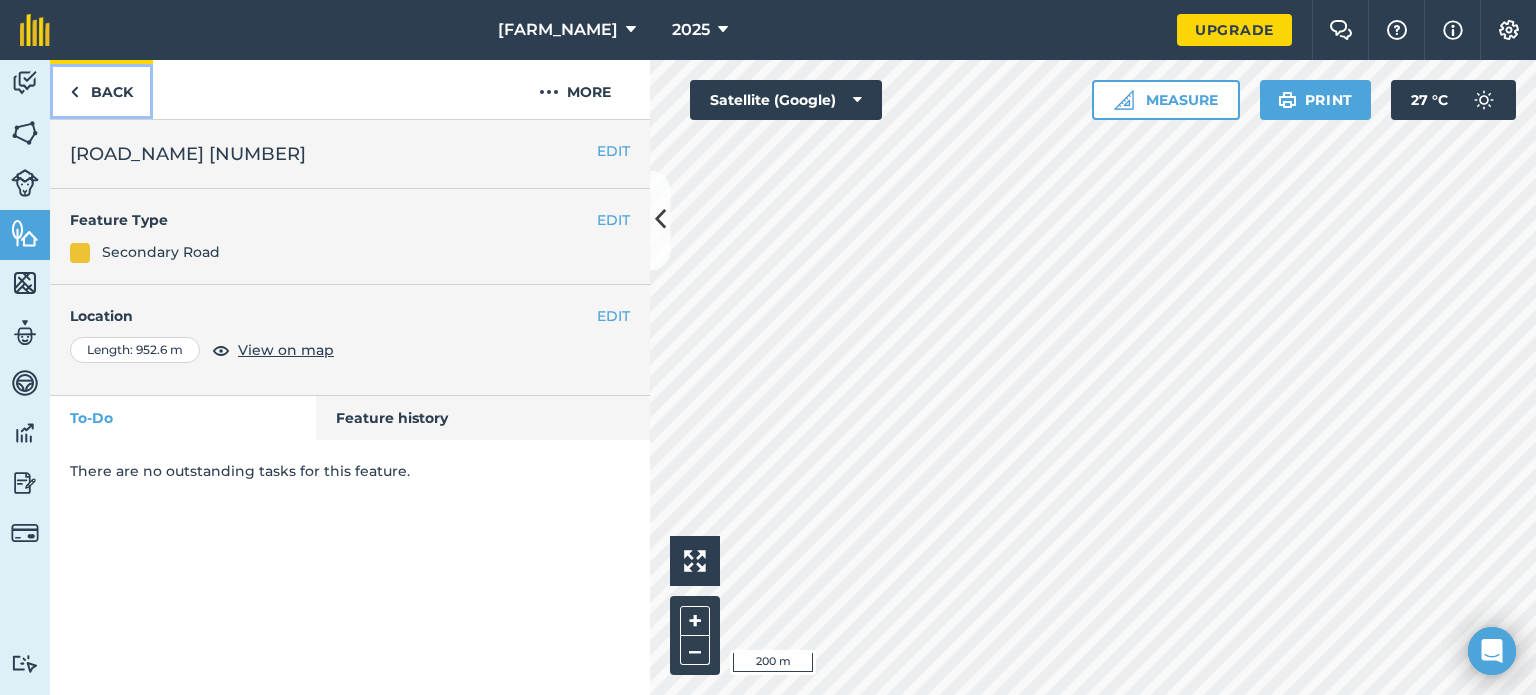 click at bounding box center [74, 92] 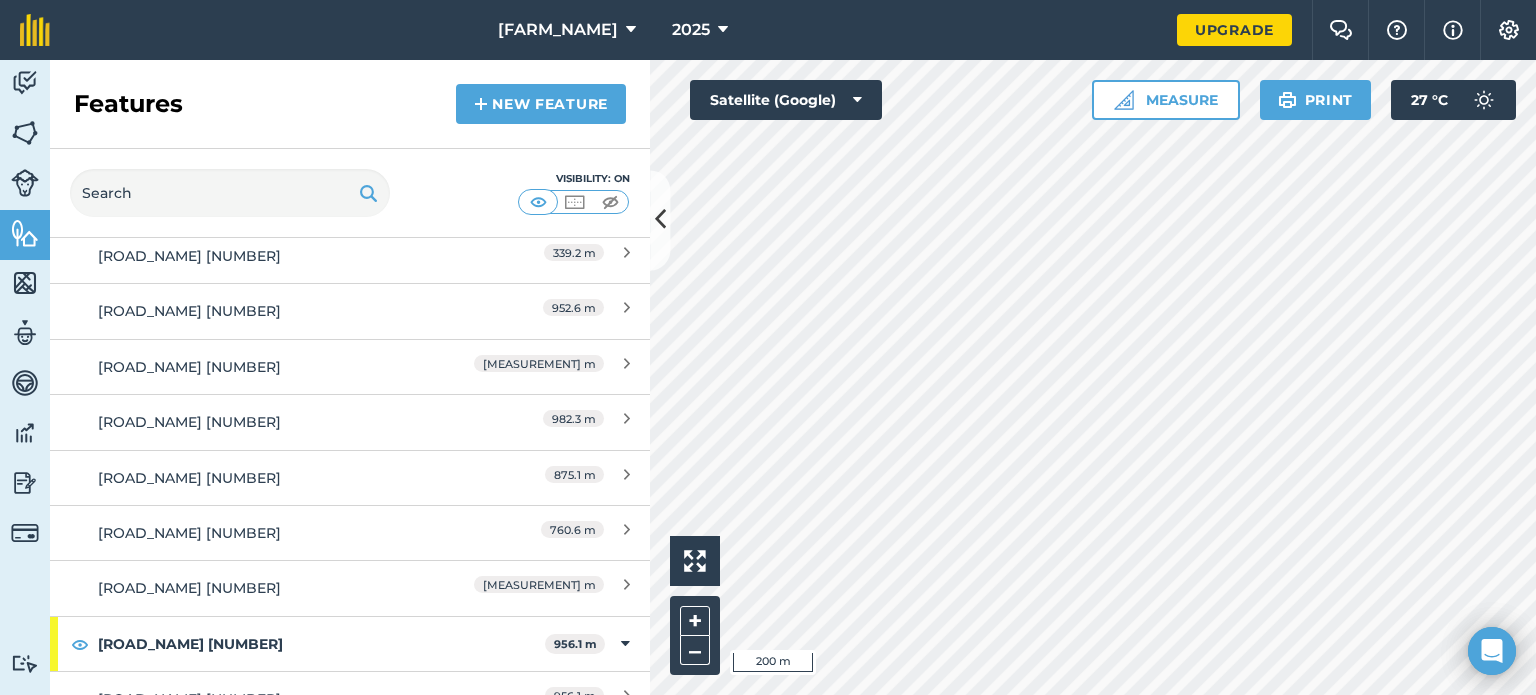 scroll, scrollTop: 1093, scrollLeft: 0, axis: vertical 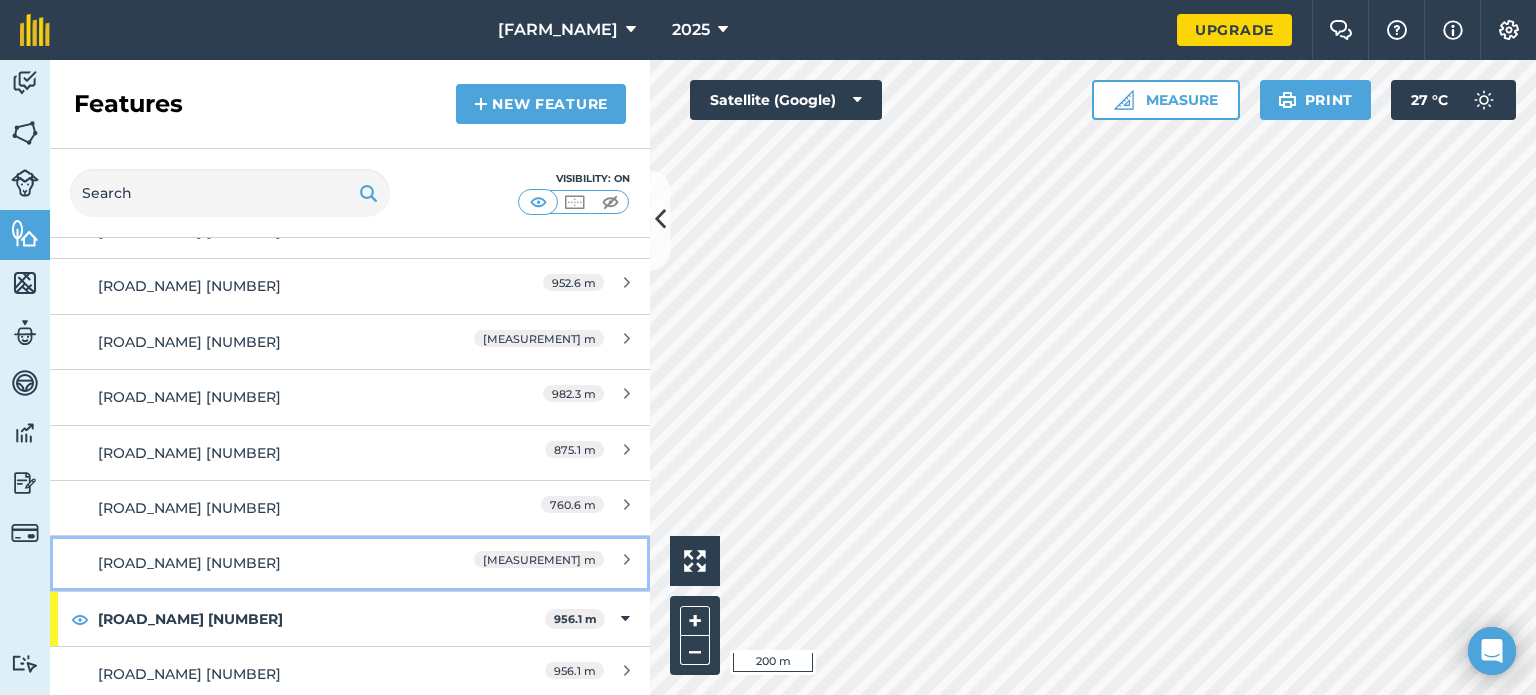 click on "[ROAD_NAME] [NUMBER]" at bounding box center (275, 563) 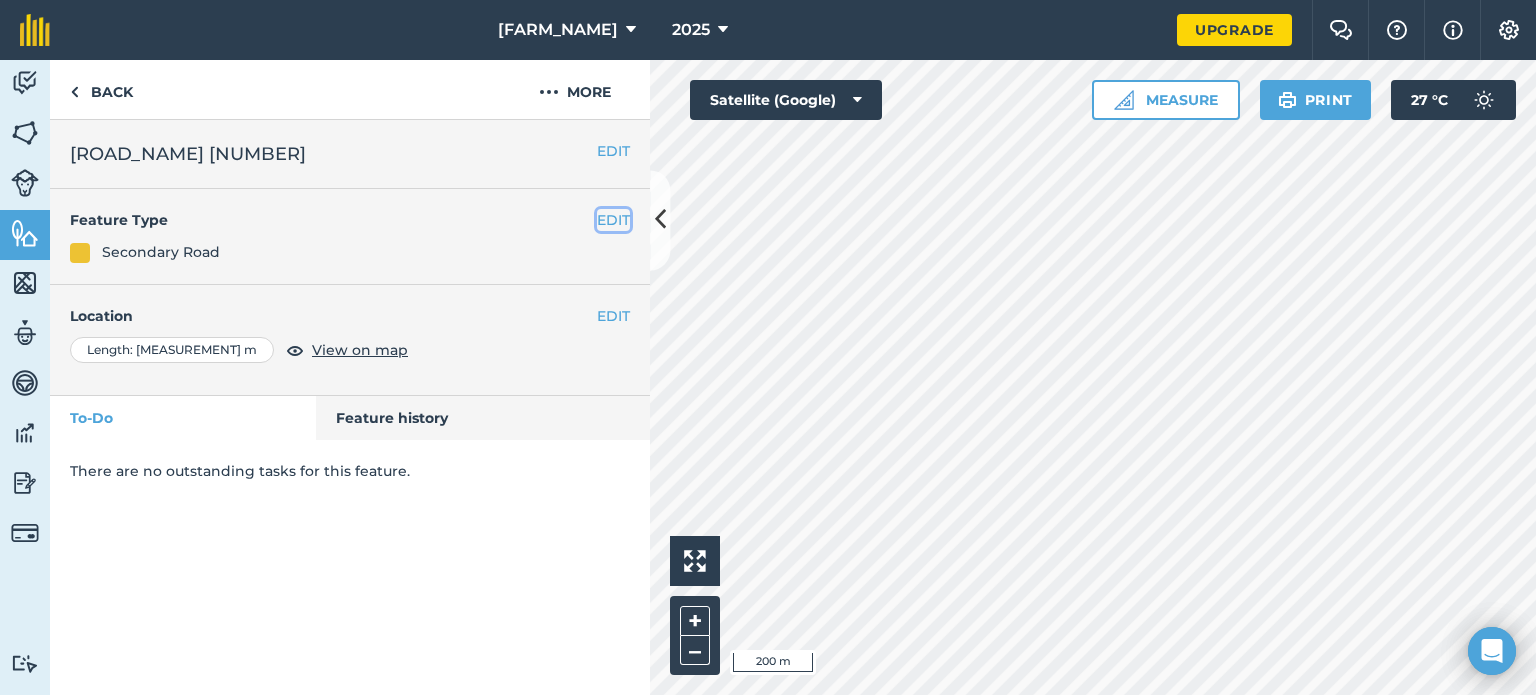 click on "EDIT" at bounding box center [613, 220] 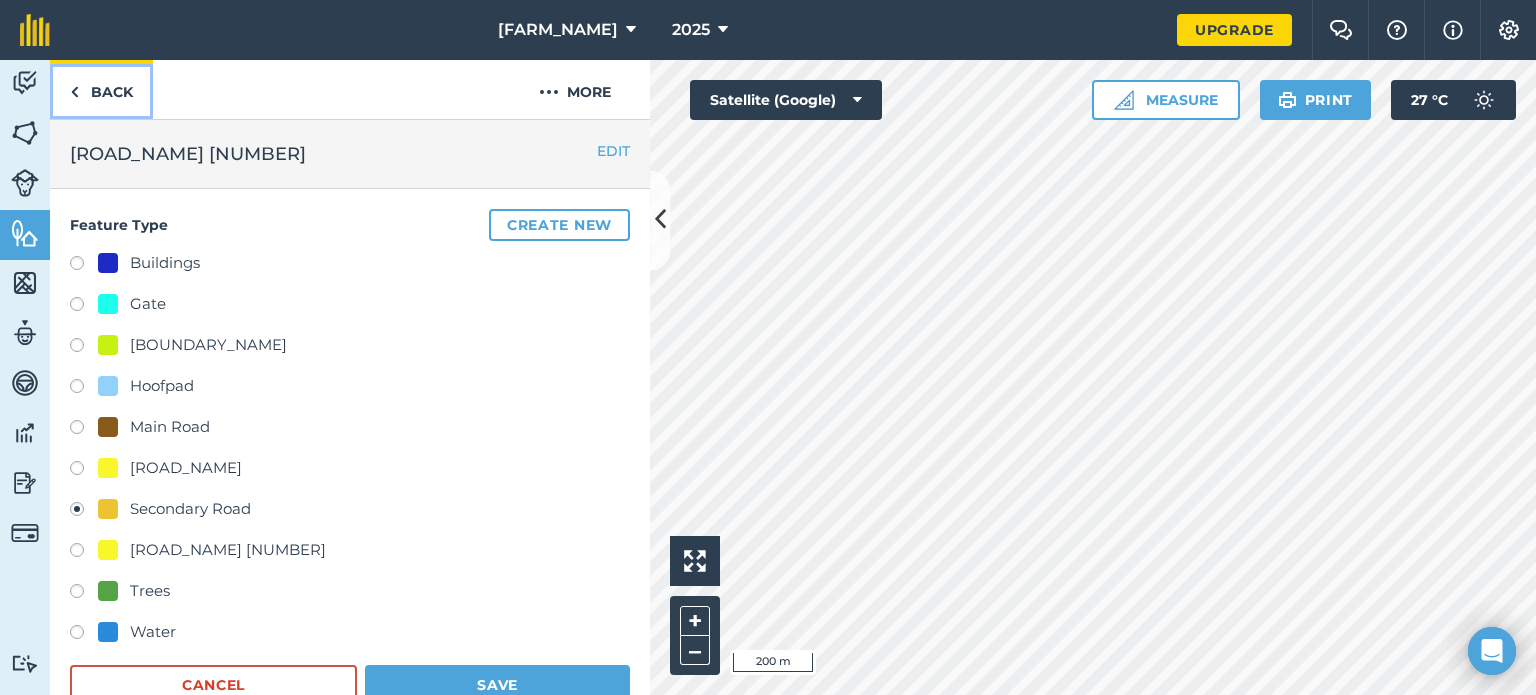 click at bounding box center [74, 92] 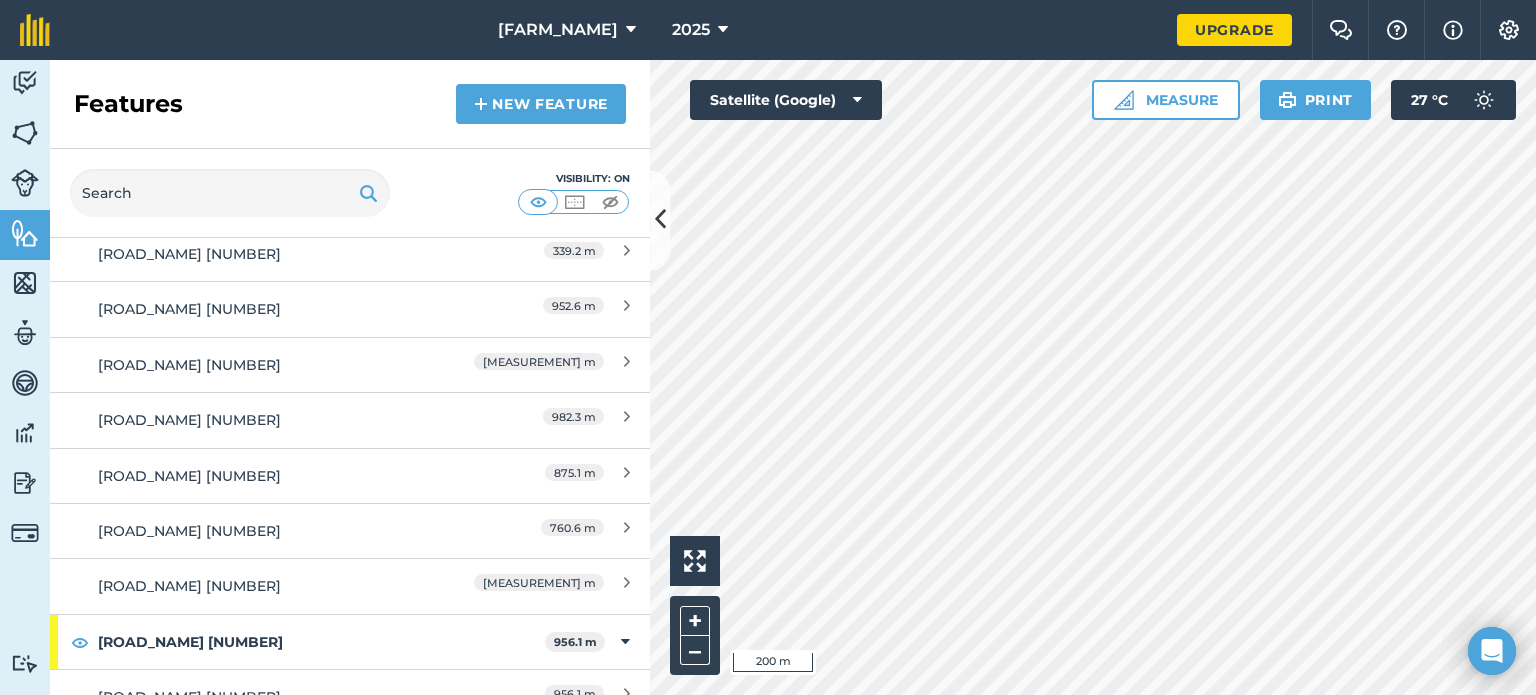 scroll, scrollTop: 1093, scrollLeft: 0, axis: vertical 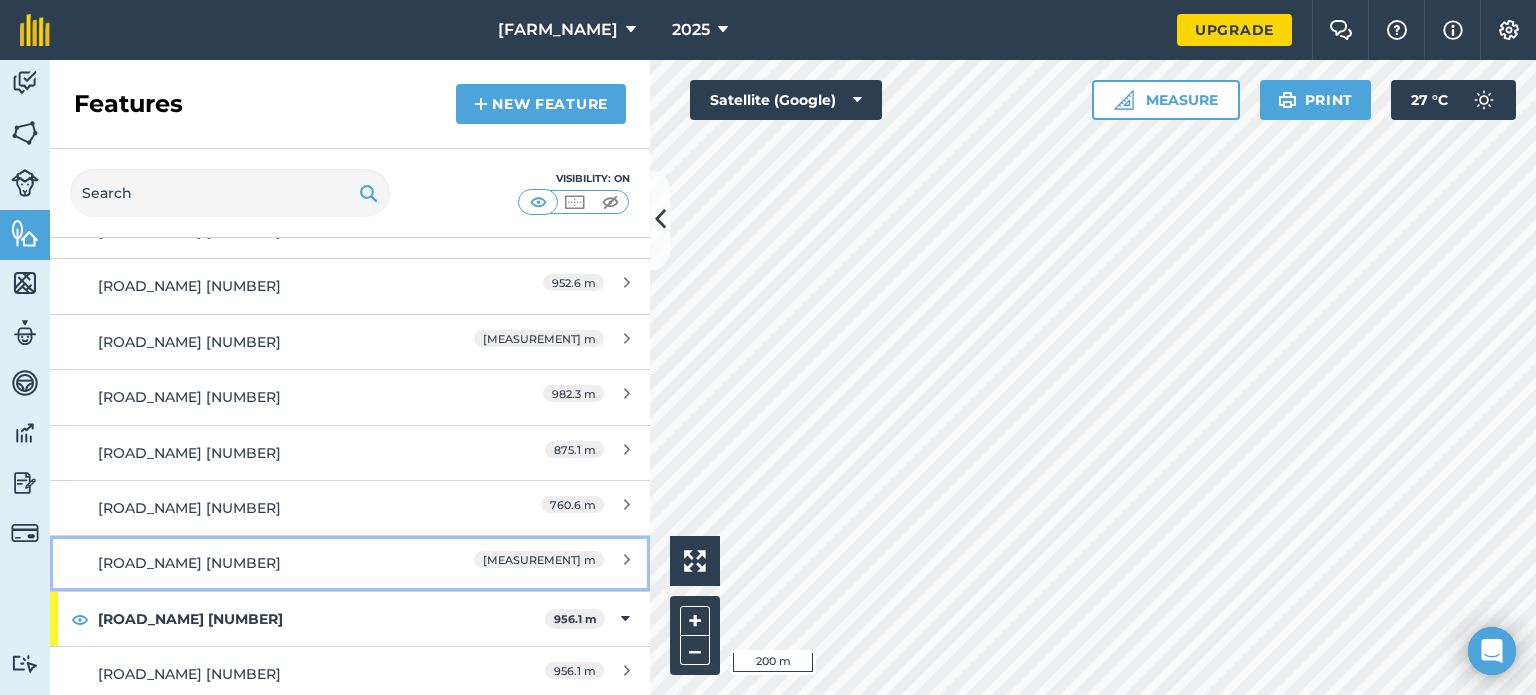 click at bounding box center [627, 563] 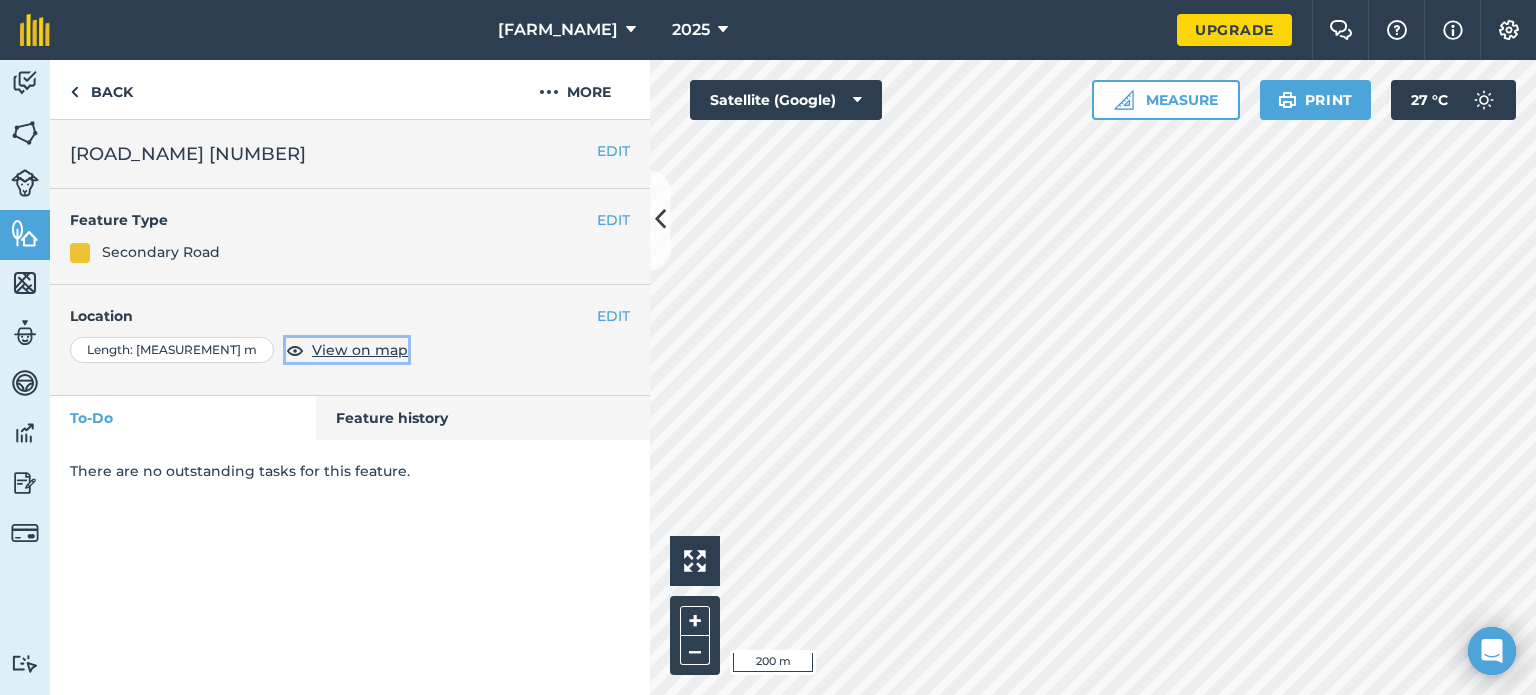 click on "View on map" at bounding box center [360, 350] 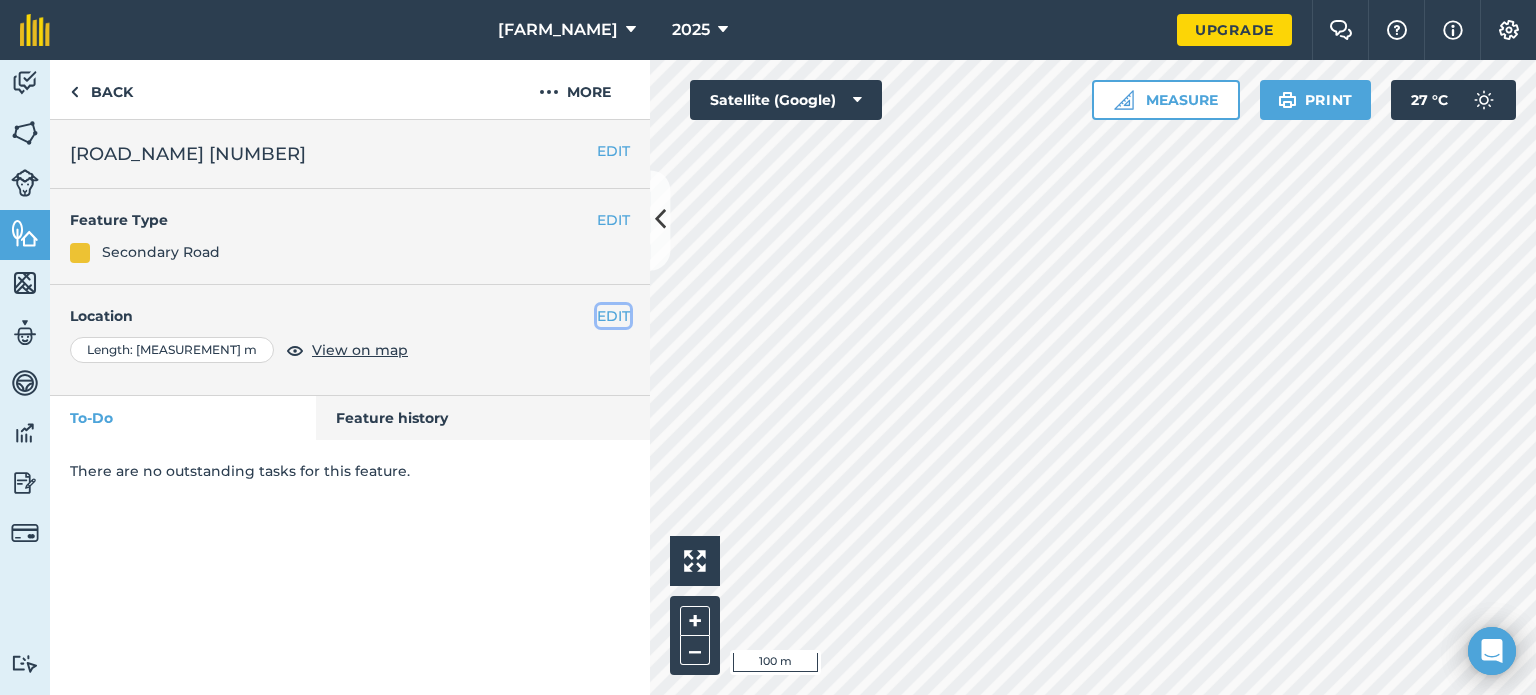 click on "EDIT" at bounding box center [613, 316] 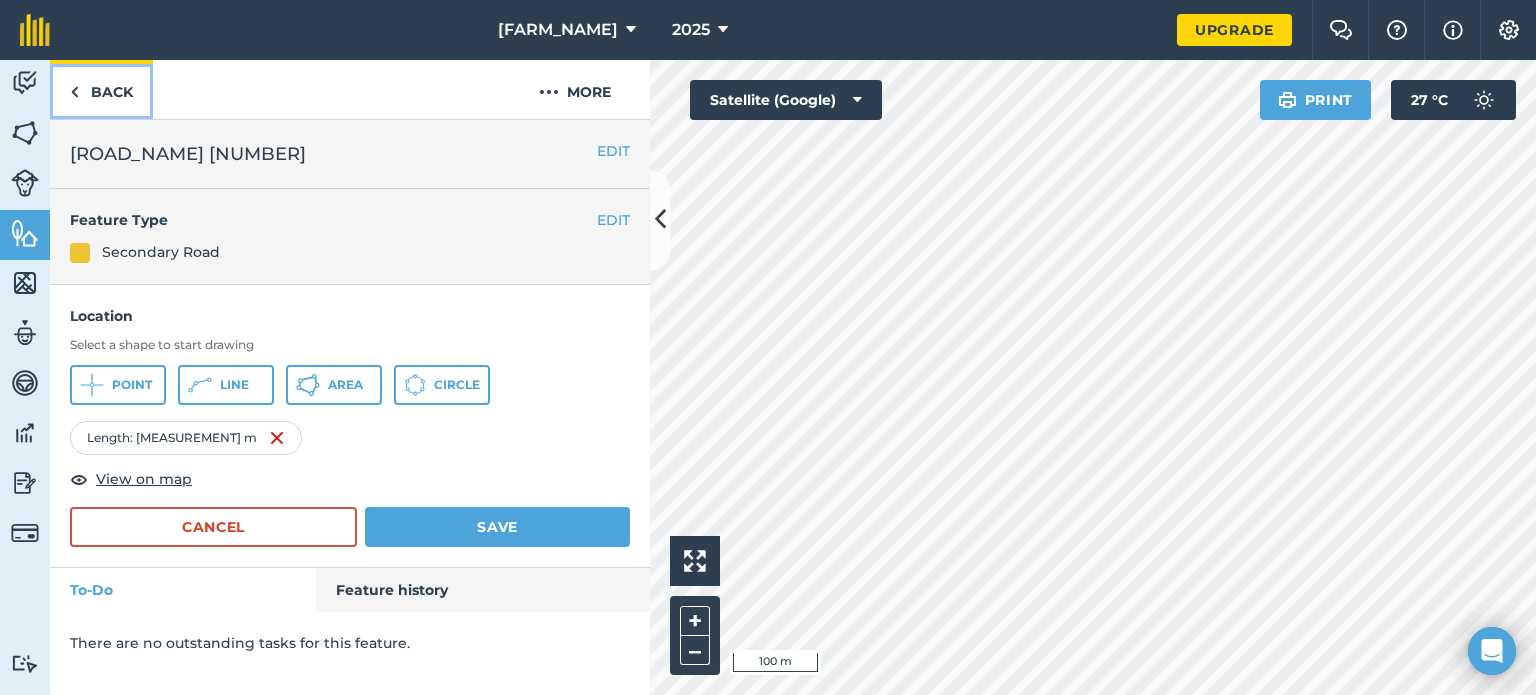 click on "Back" at bounding box center (101, 89) 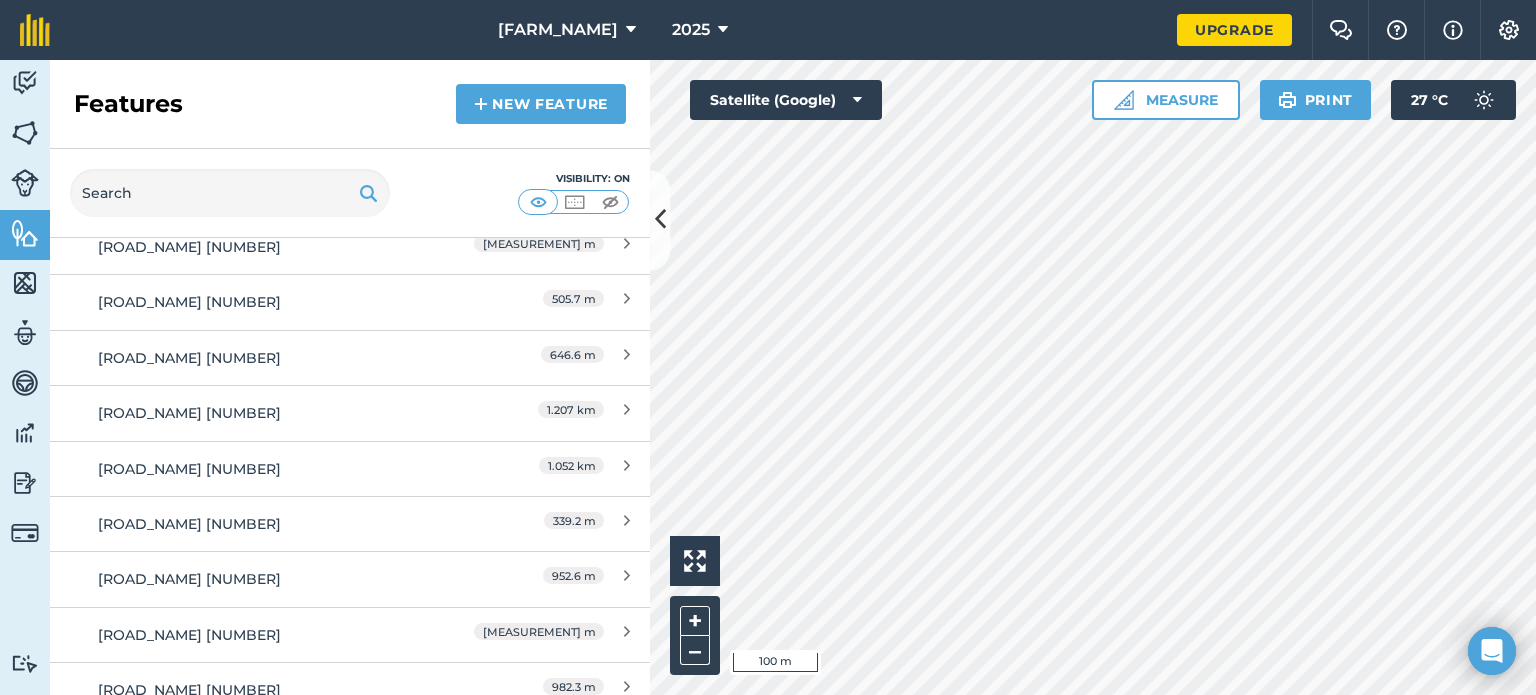 scroll, scrollTop: 900, scrollLeft: 0, axis: vertical 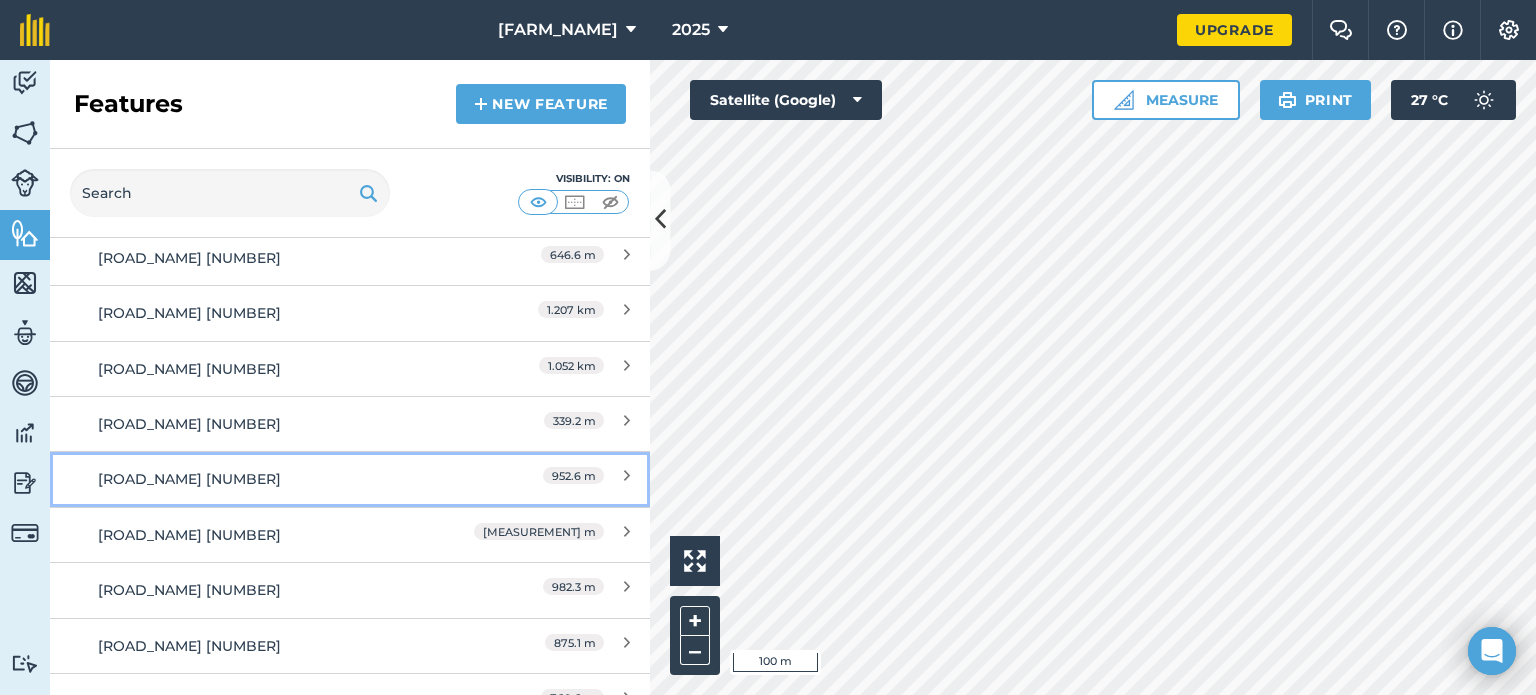 click at bounding box center (627, 479) 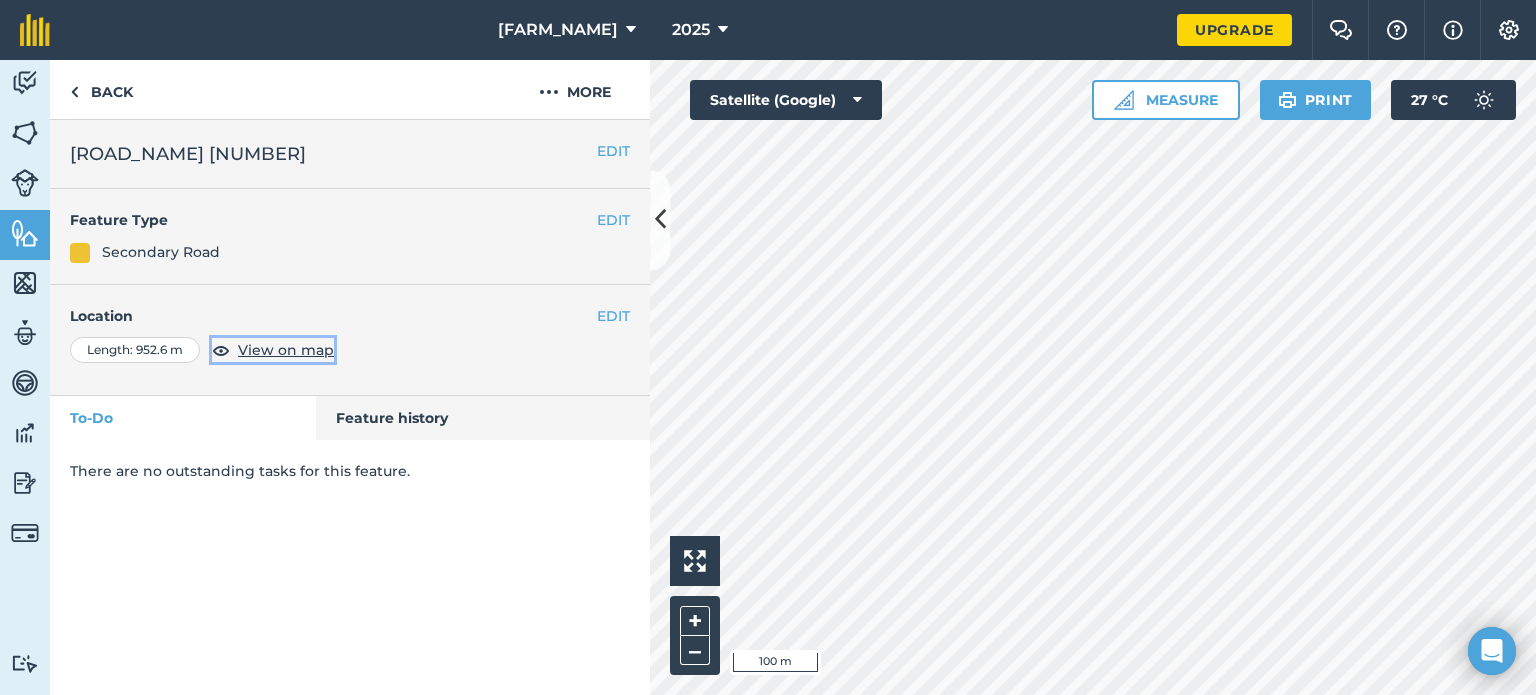 click on "View on map" at bounding box center (286, 350) 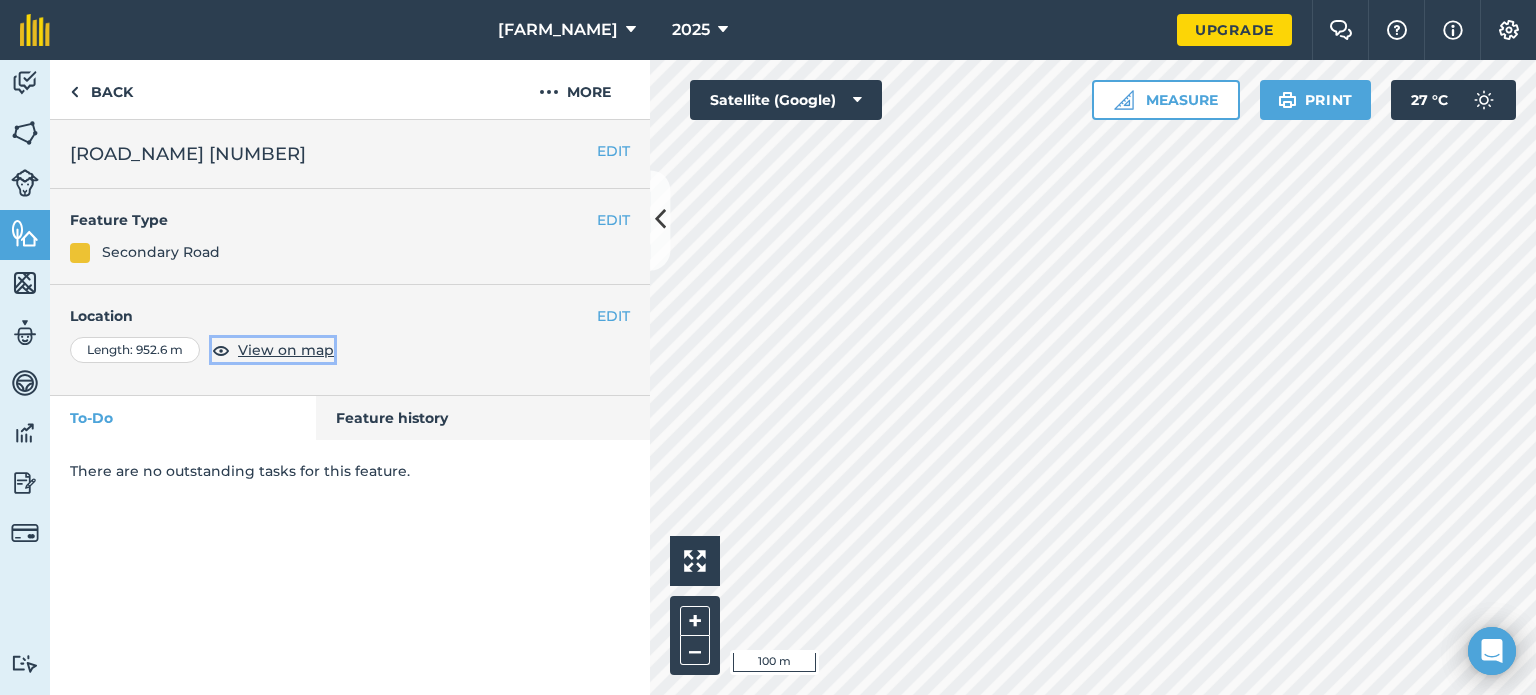 click on "View on map" at bounding box center [286, 350] 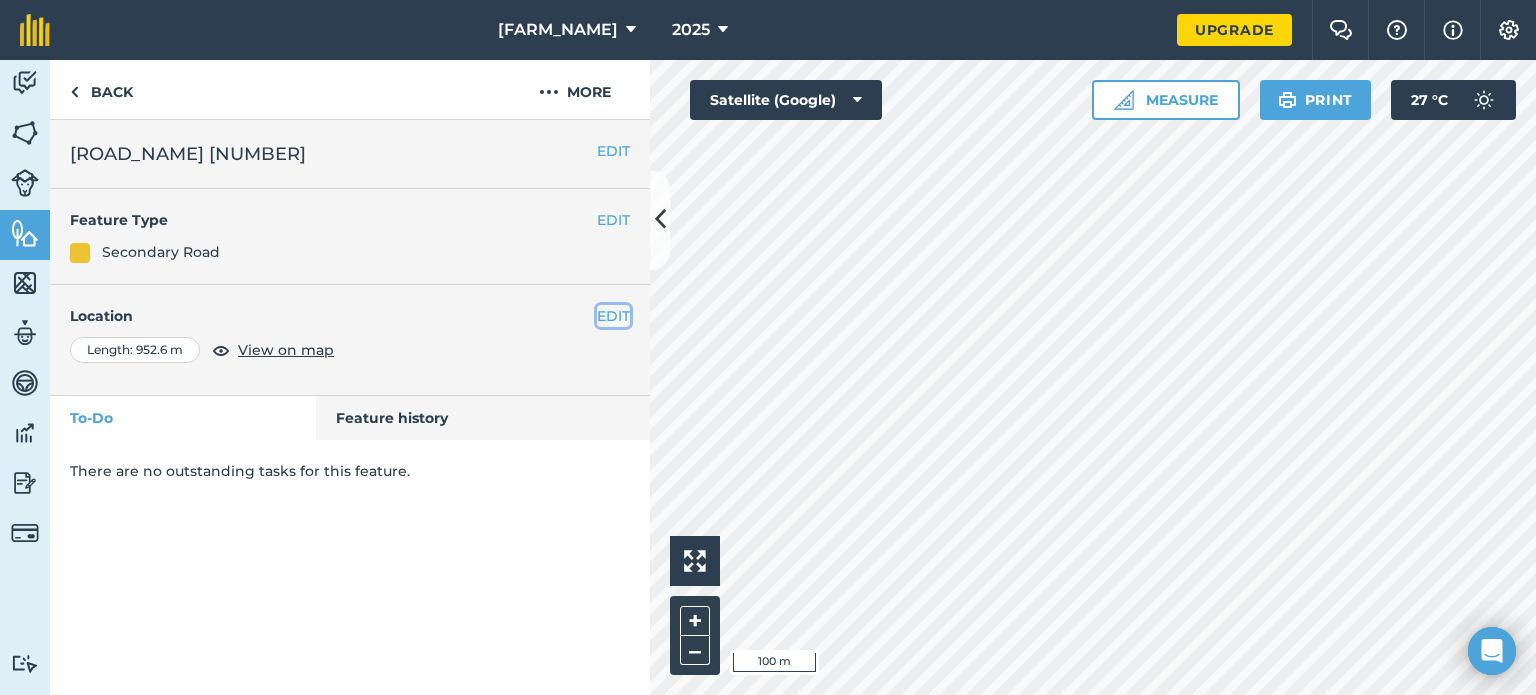 click on "EDIT" at bounding box center (613, 316) 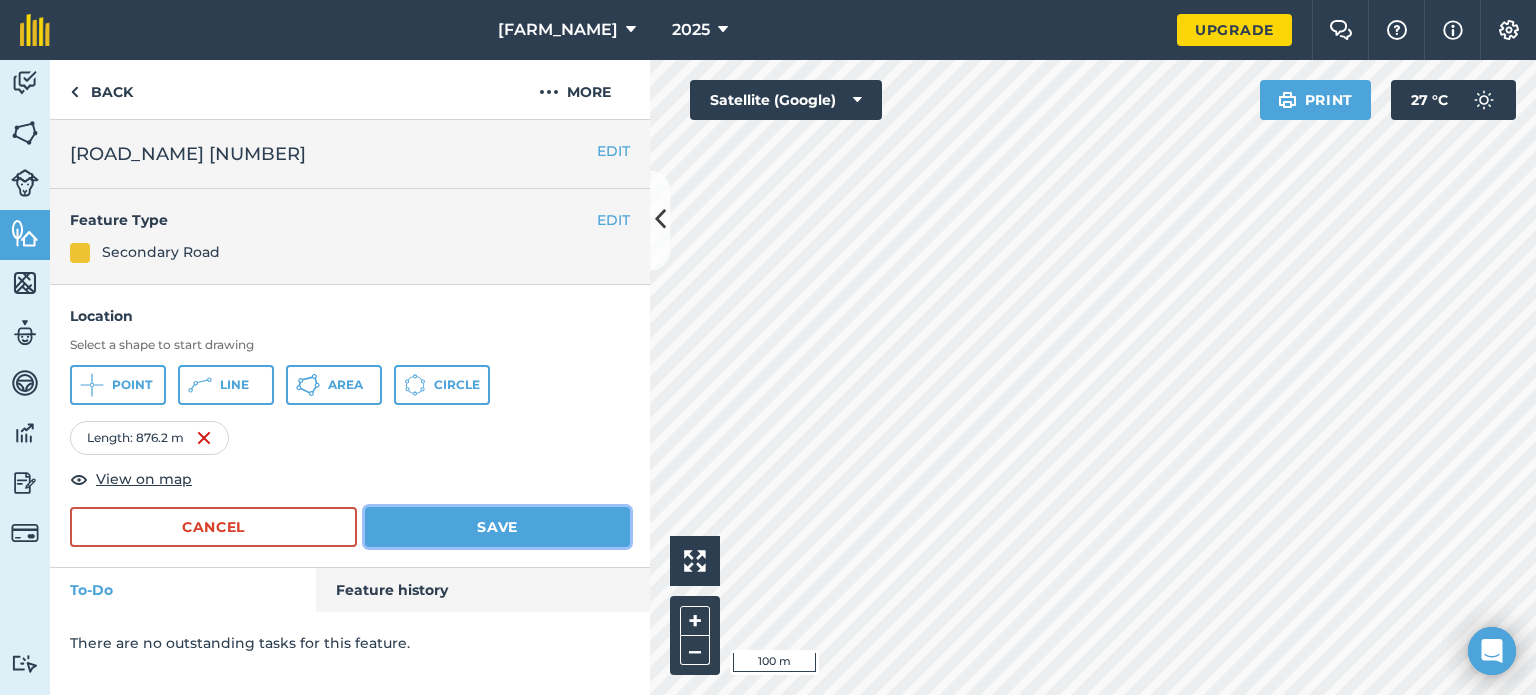 click on "Save" at bounding box center (497, 527) 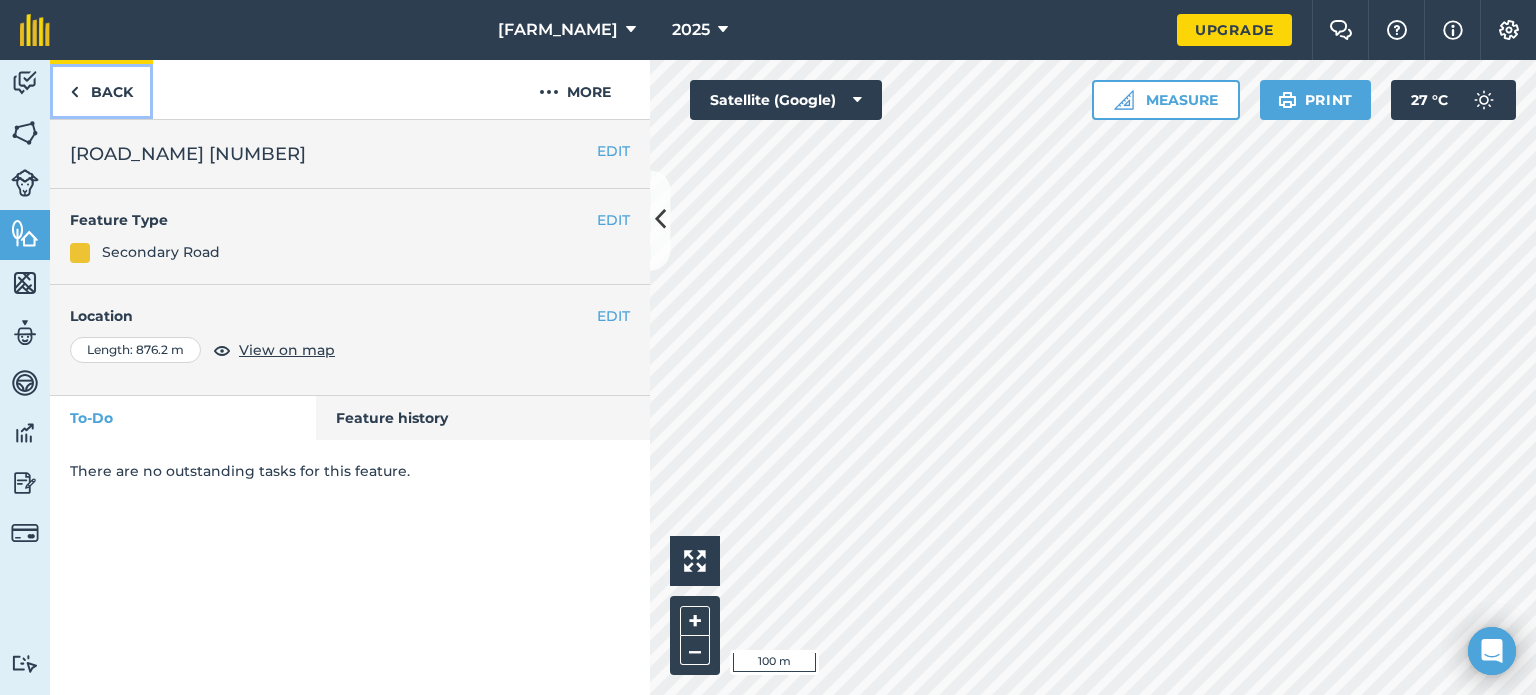 click at bounding box center (74, 92) 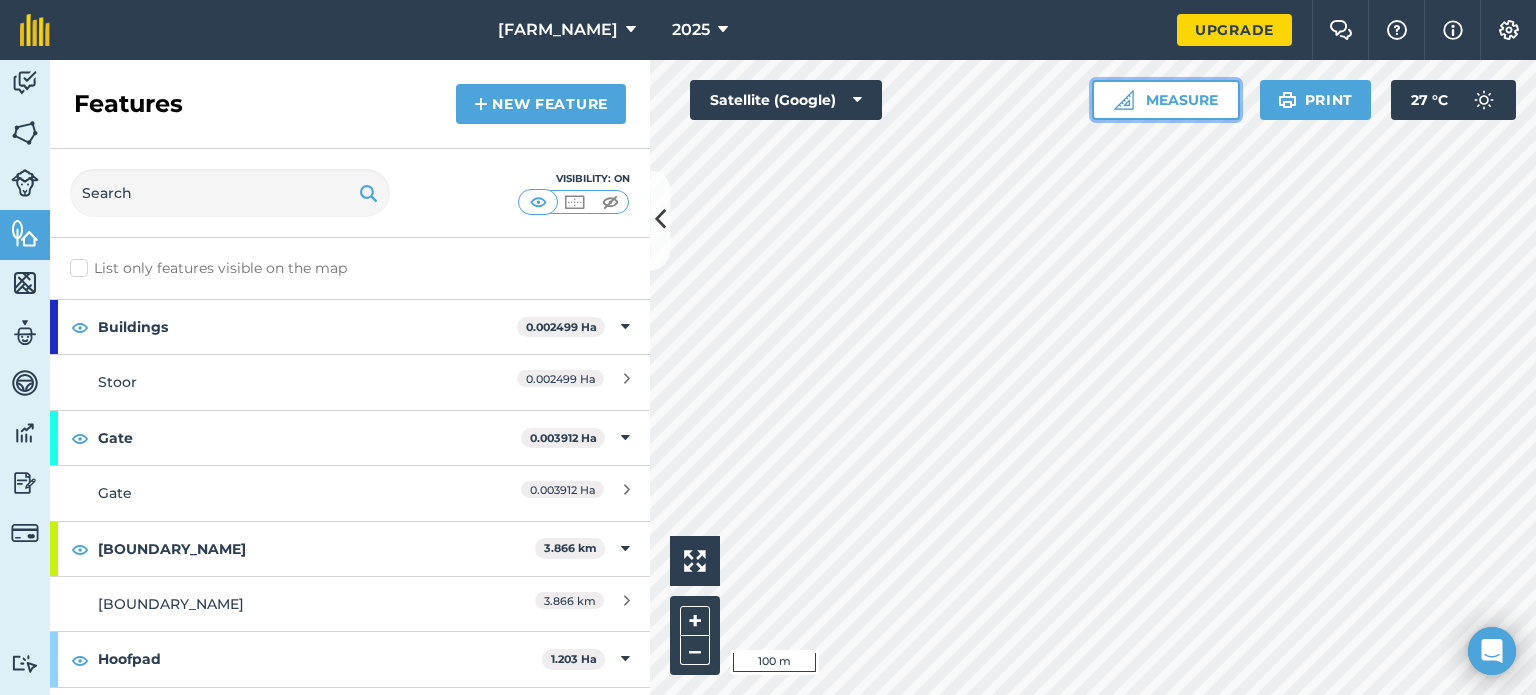 click on "Measure" at bounding box center (1166, 100) 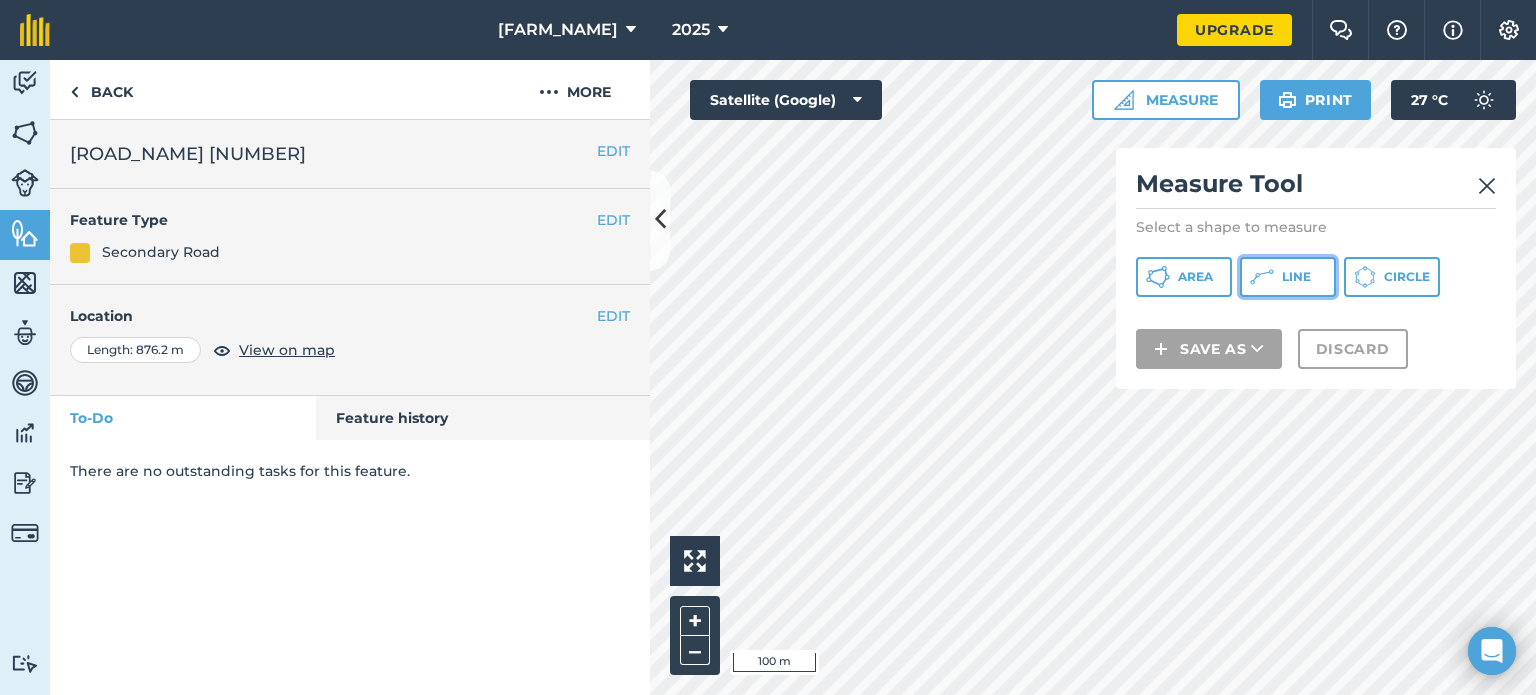 click on "Line" at bounding box center (1288, 277) 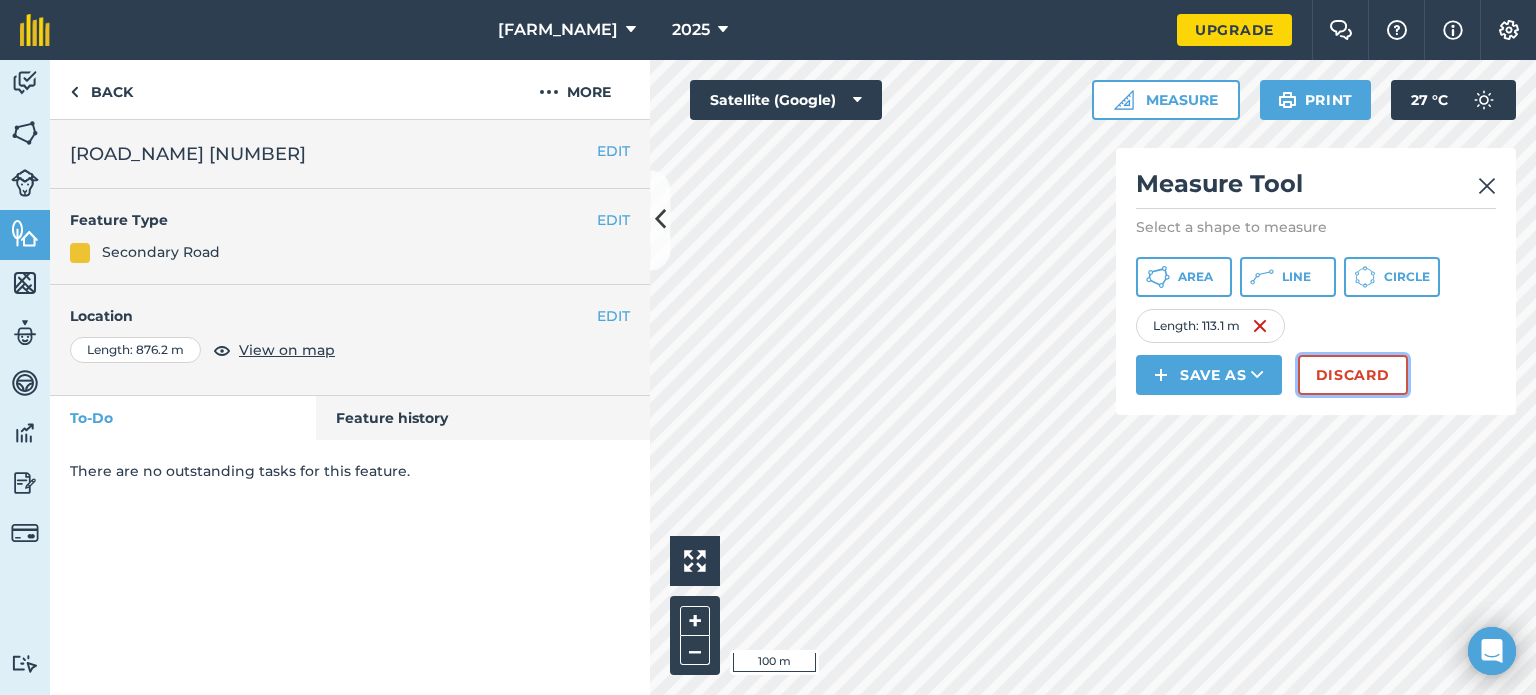 click on "Discard" at bounding box center (1353, 375) 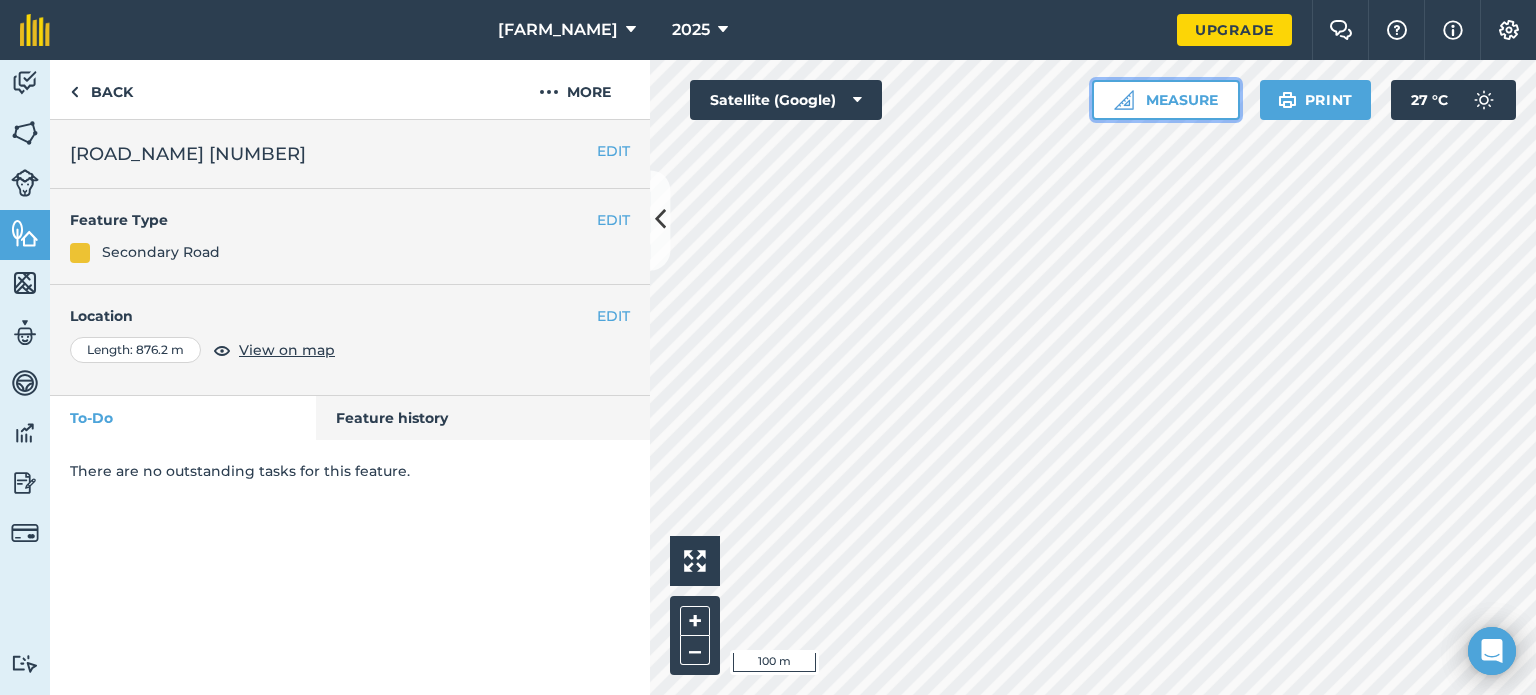 click on "Measure" at bounding box center [1166, 100] 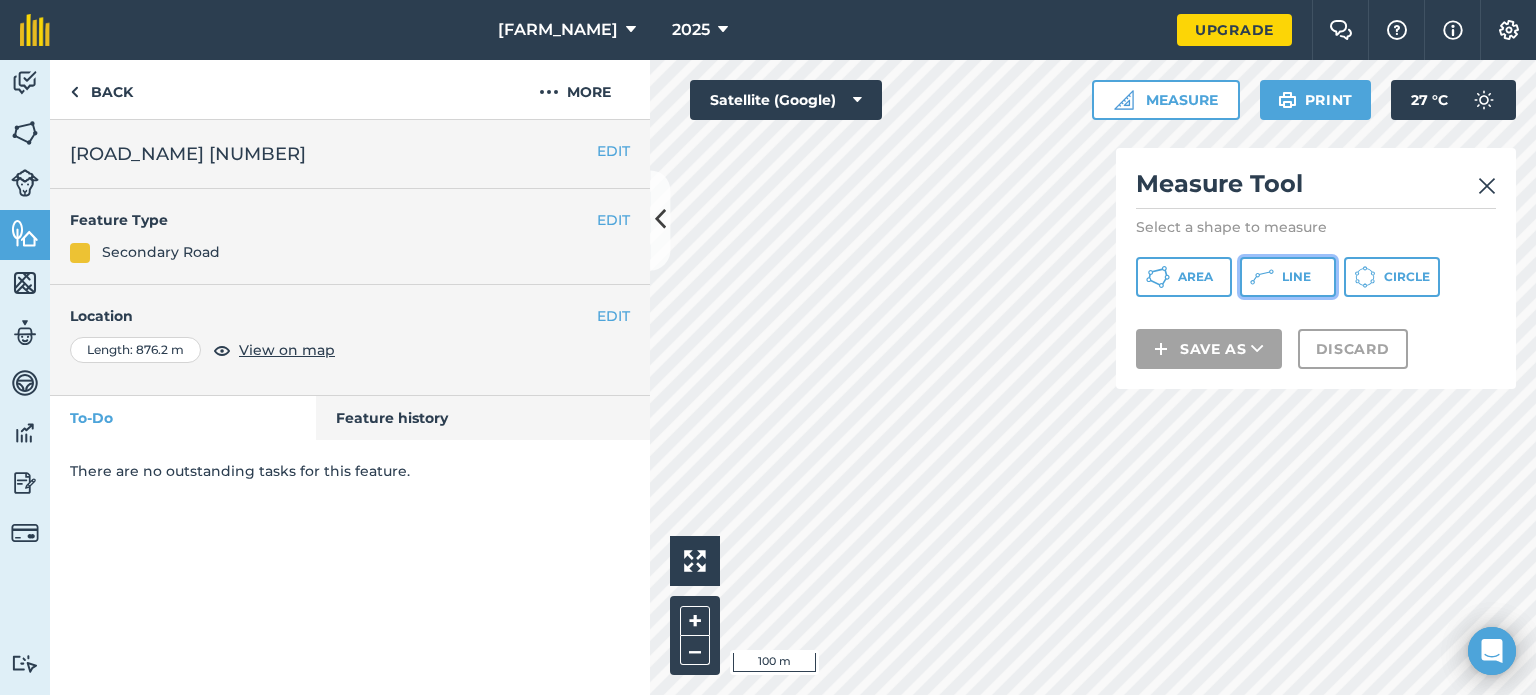 click on "Line" at bounding box center (1296, 277) 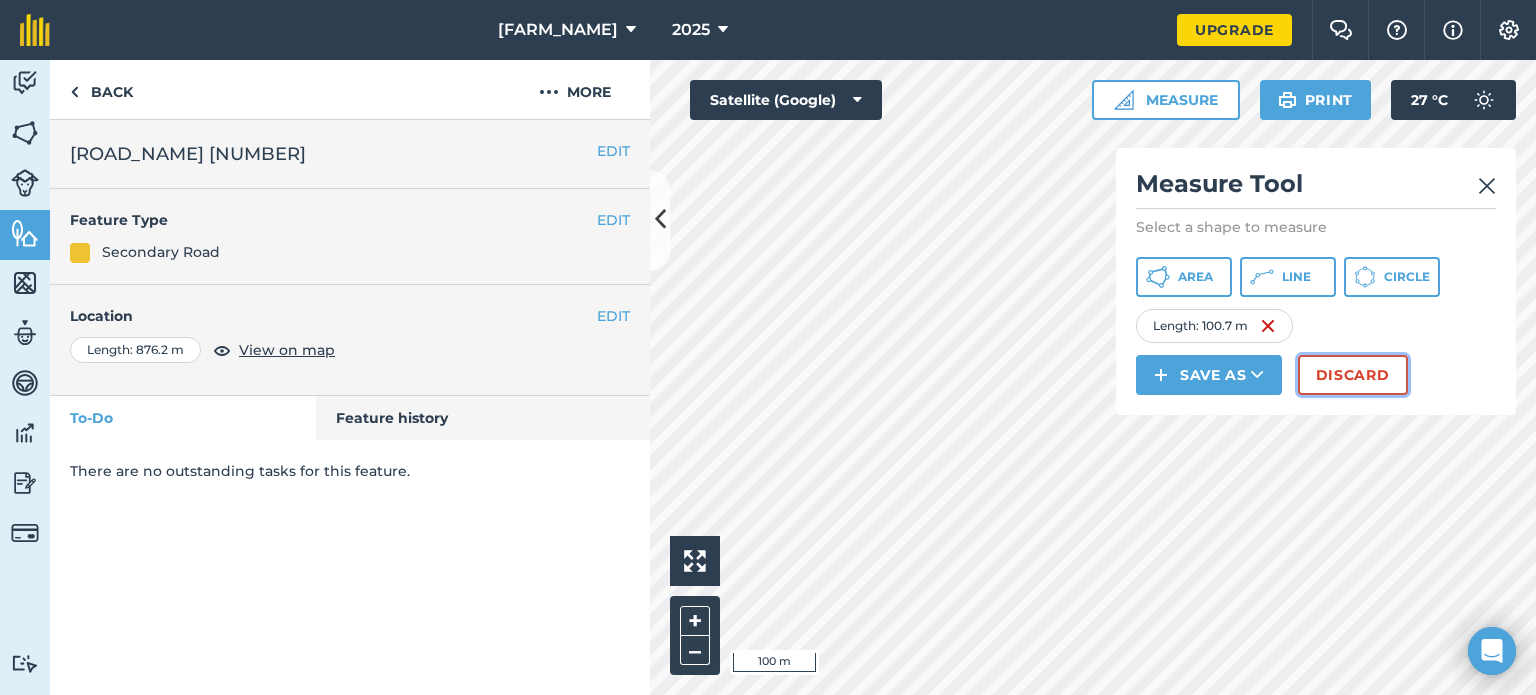 click on "Discard" at bounding box center (1353, 375) 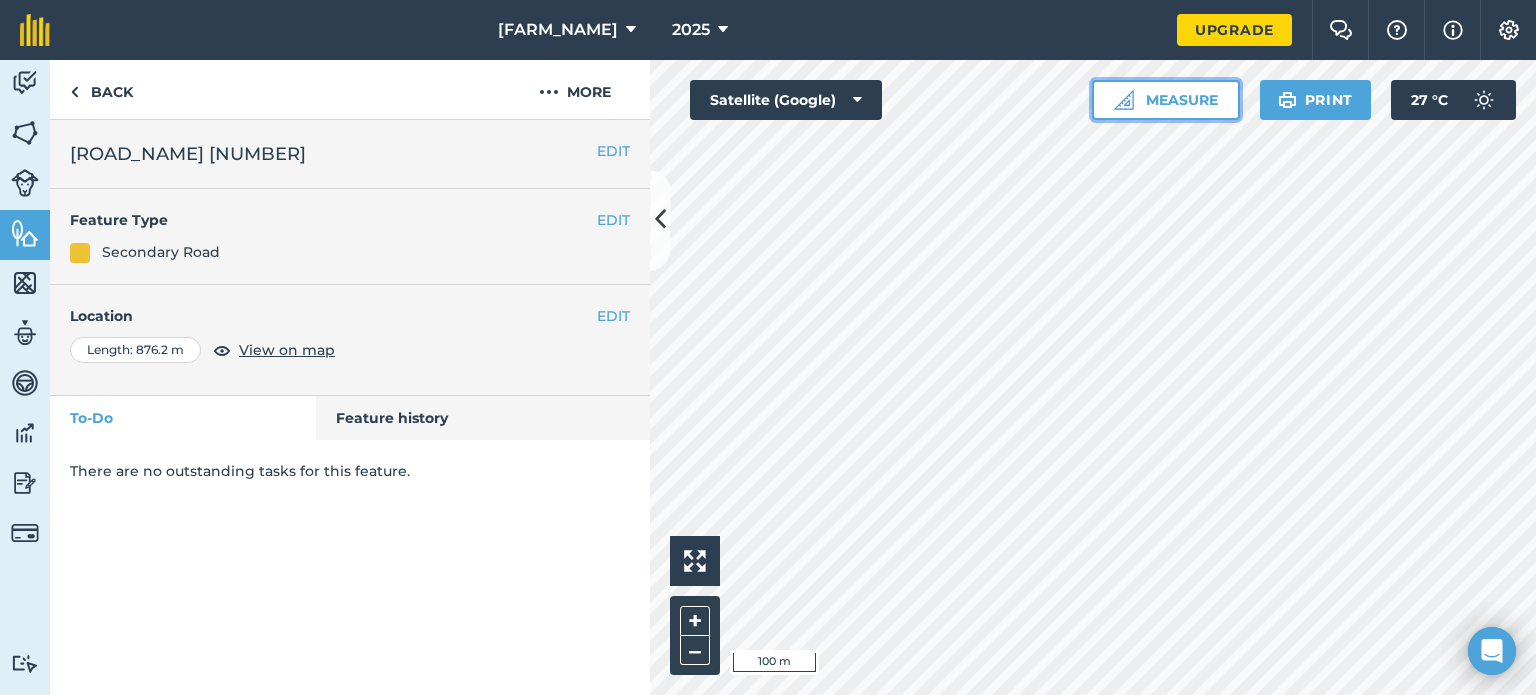 click on "Measure" at bounding box center (1166, 100) 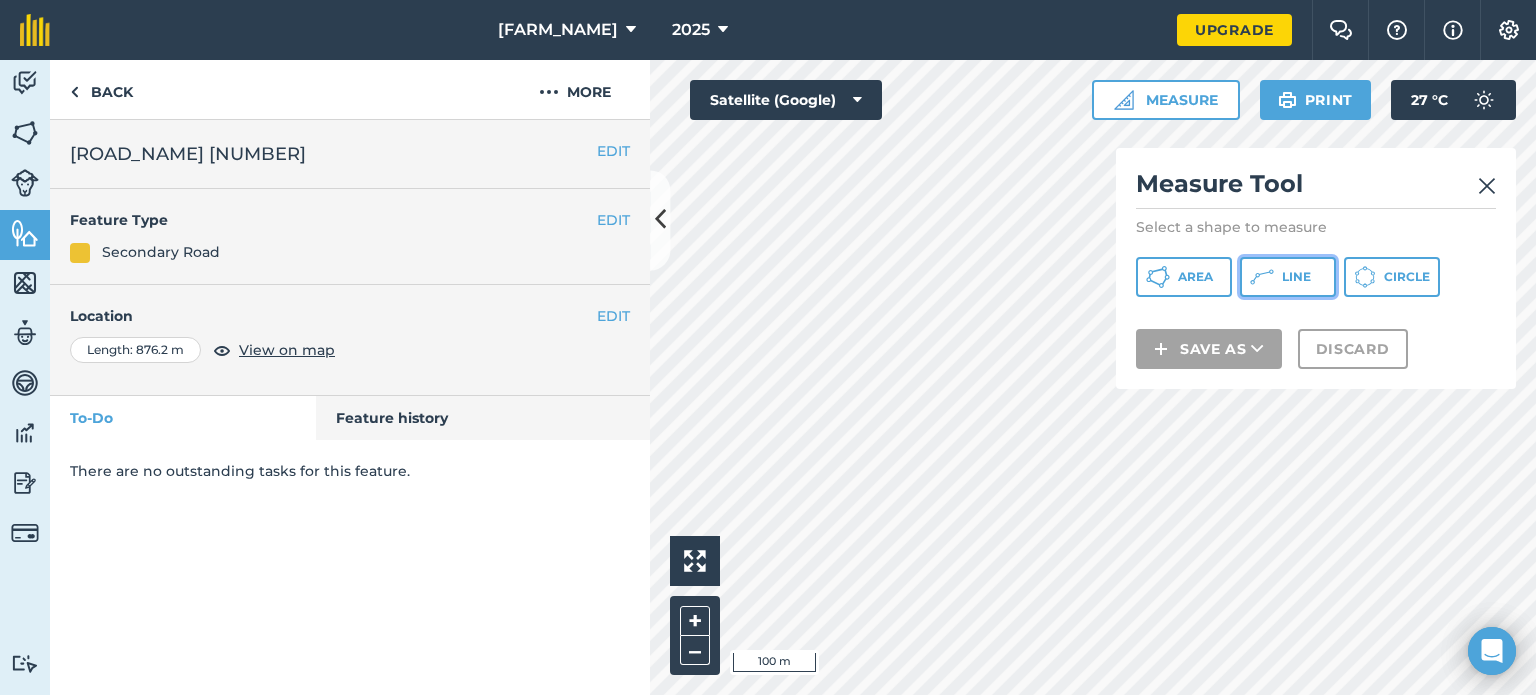 click 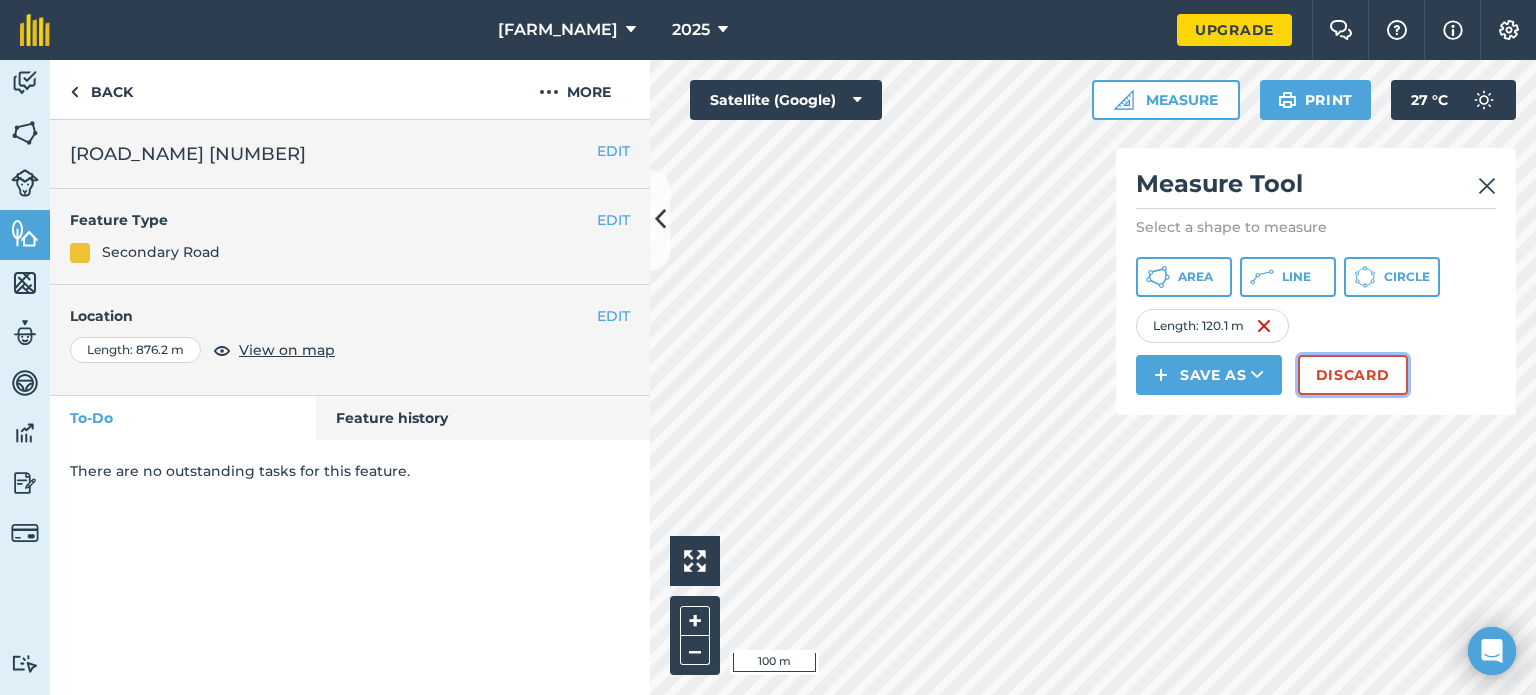 click on "Discard" at bounding box center (1353, 375) 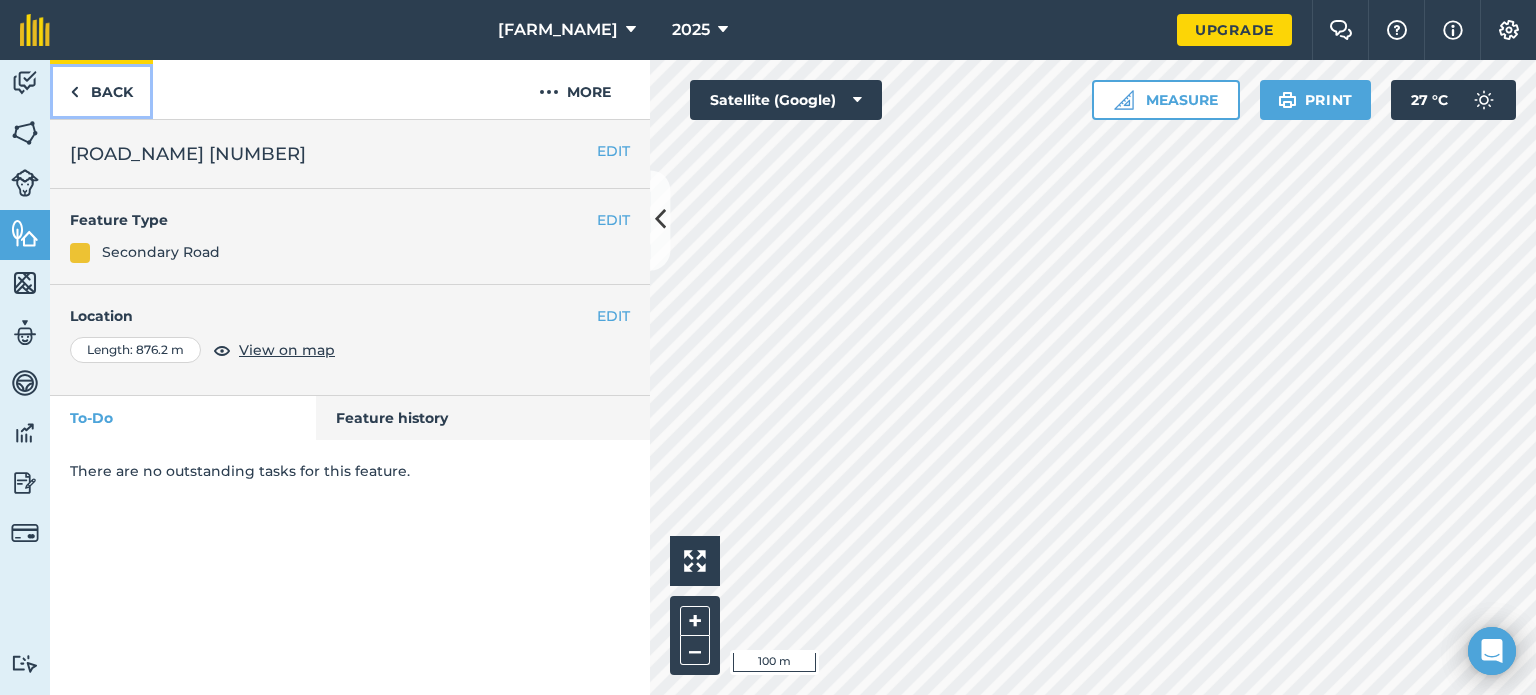 click at bounding box center [74, 92] 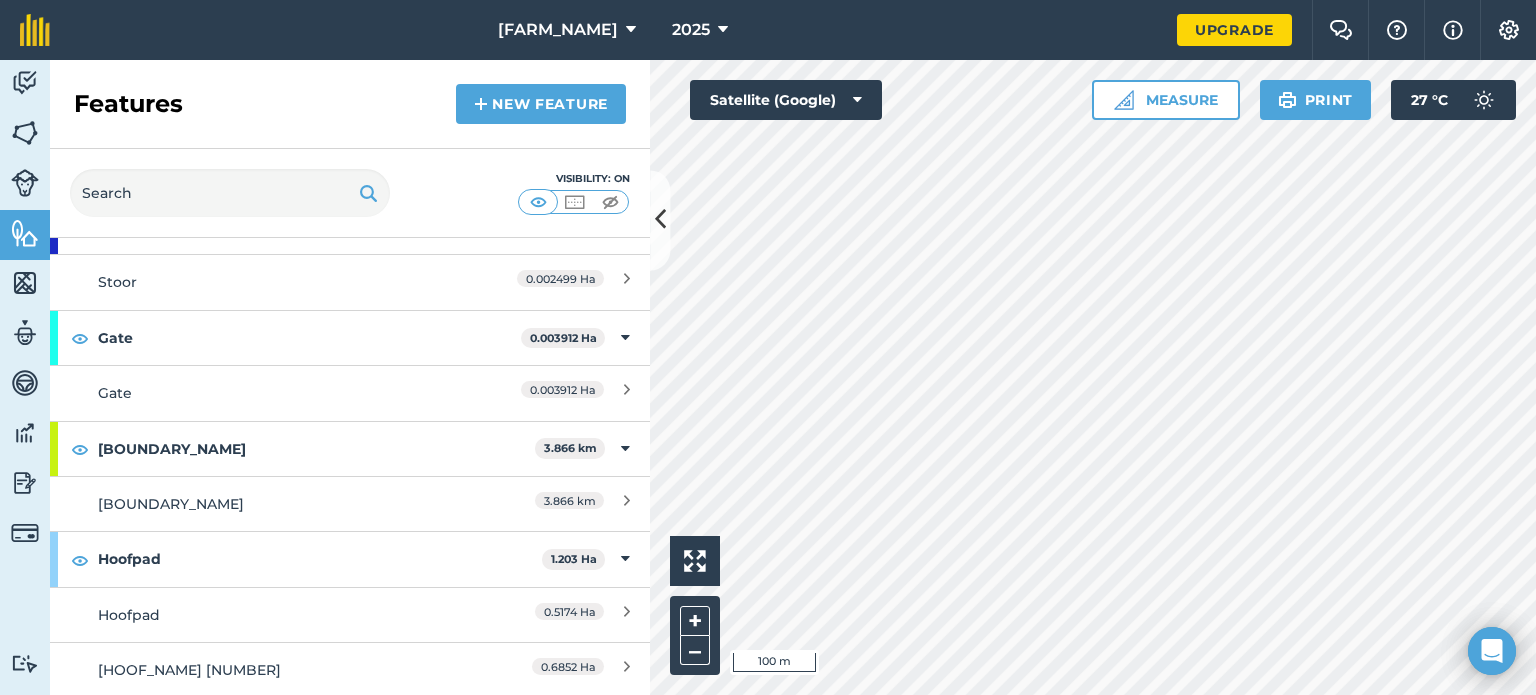 scroll, scrollTop: 200, scrollLeft: 0, axis: vertical 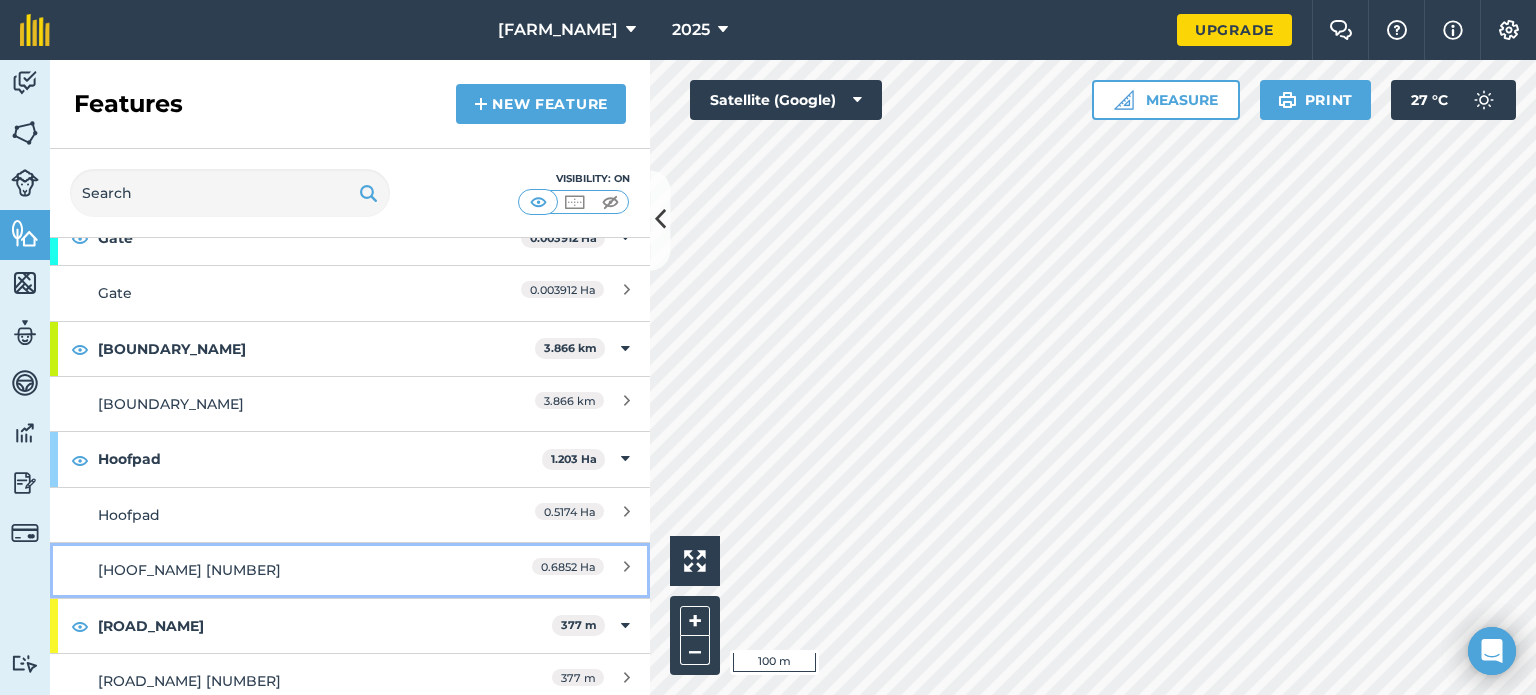 click at bounding box center [627, 570] 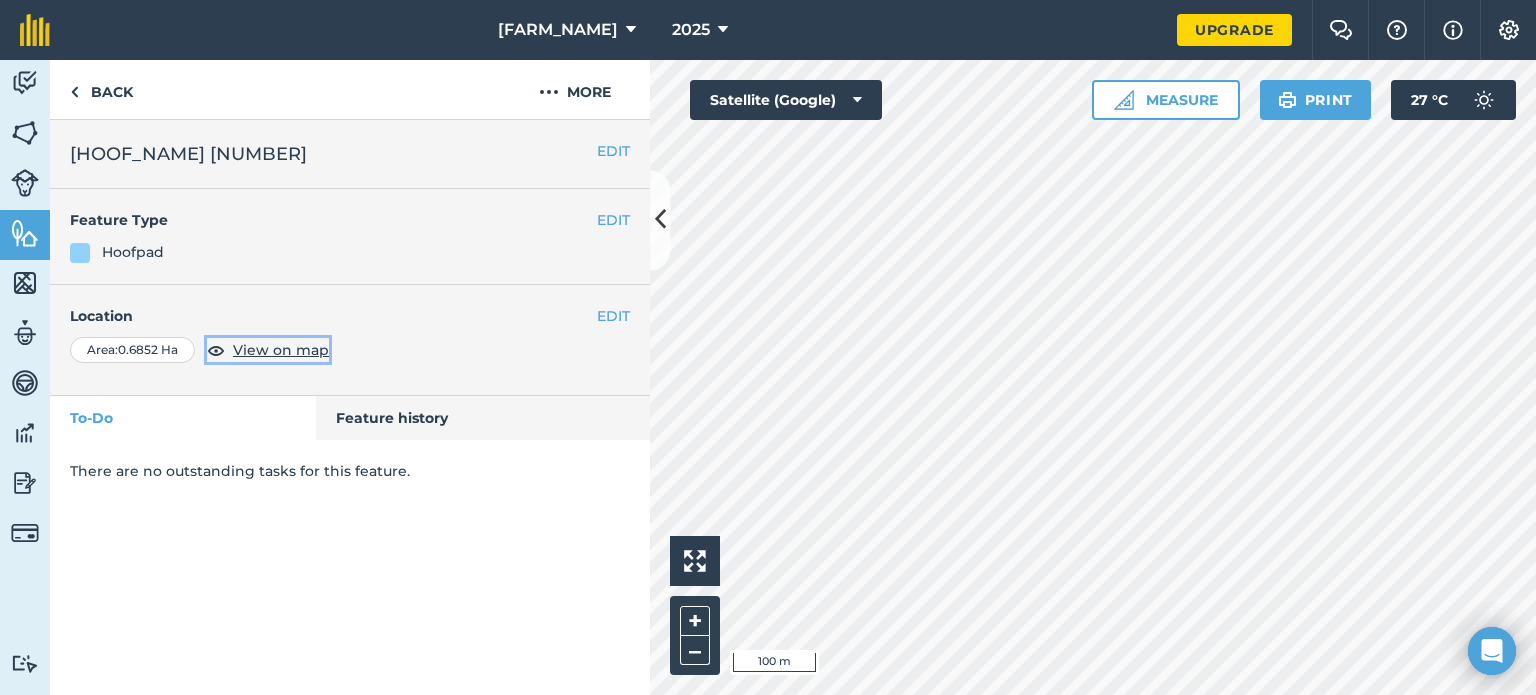 click on "View on map" at bounding box center (281, 350) 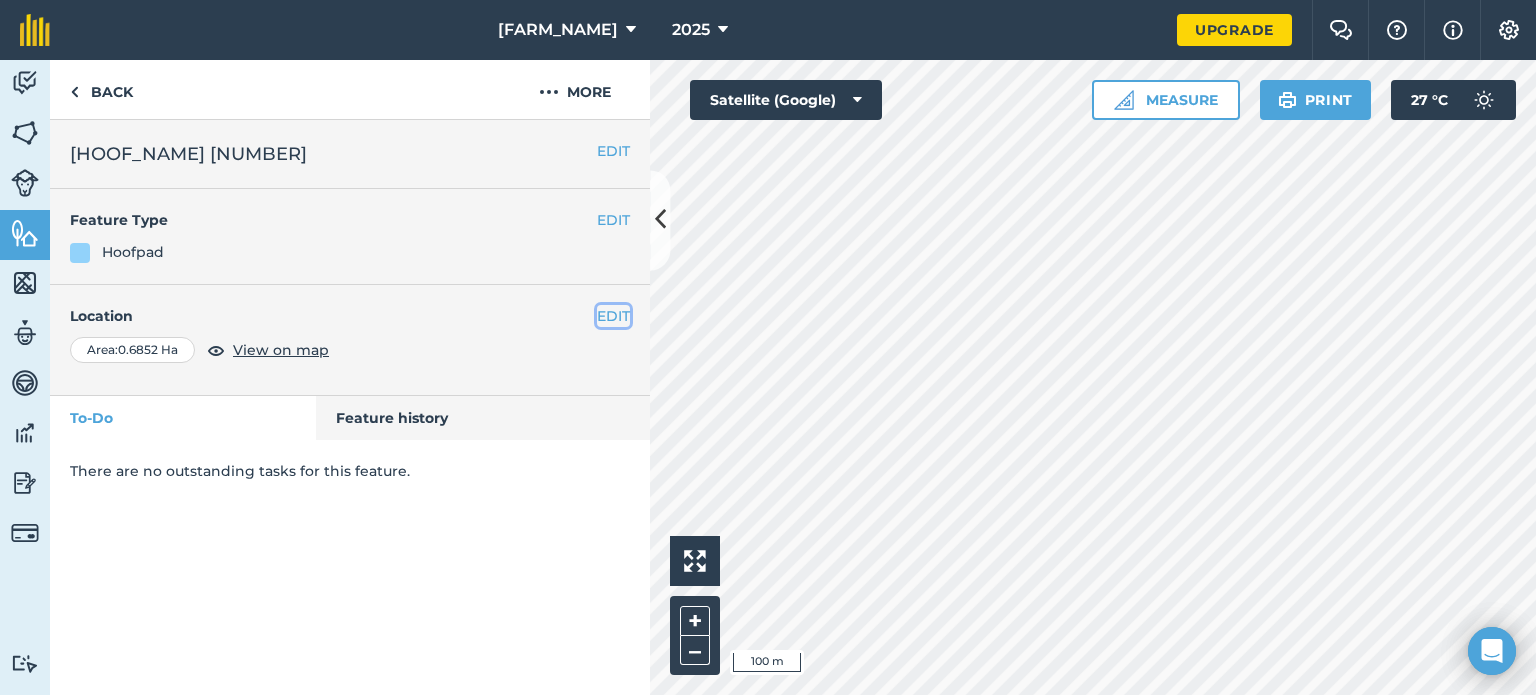 click on "EDIT" at bounding box center [613, 316] 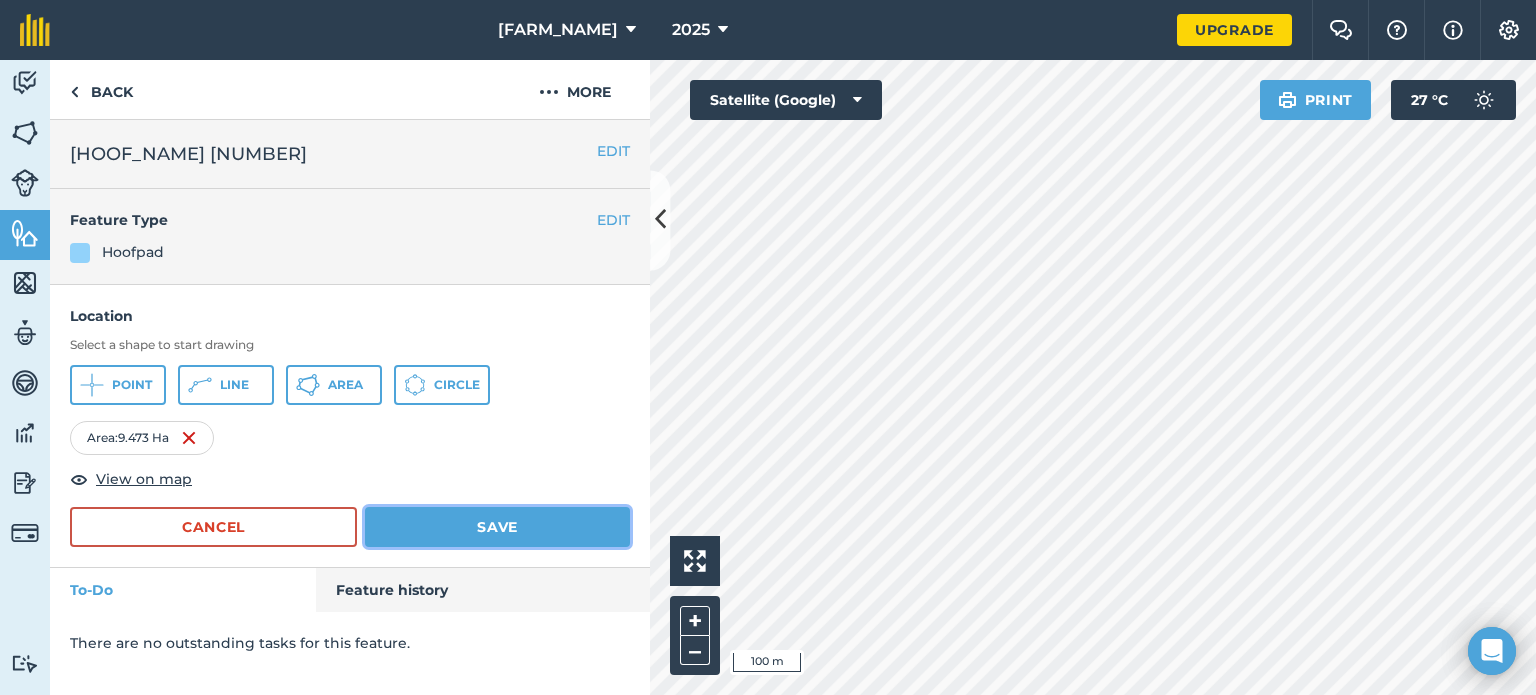 click on "Save" at bounding box center [497, 527] 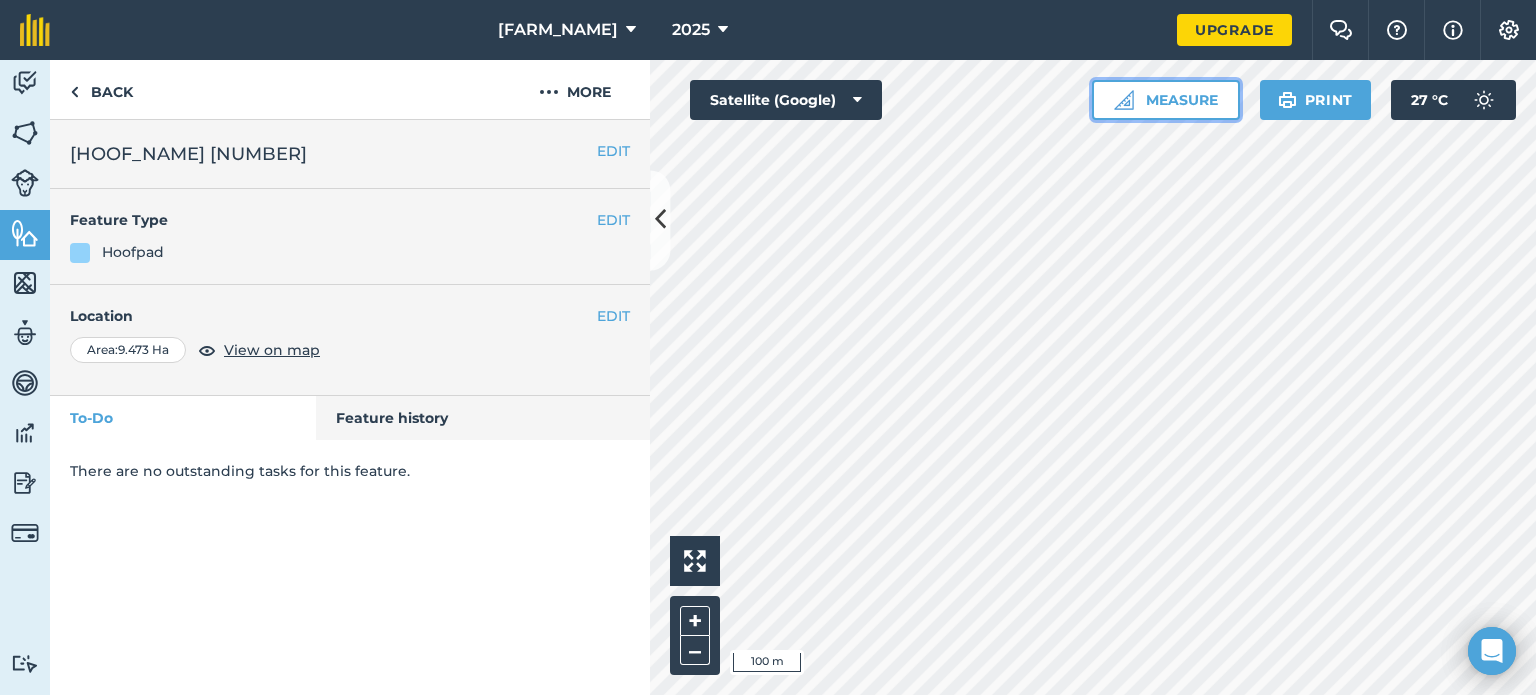click on "Measure" at bounding box center [1166, 100] 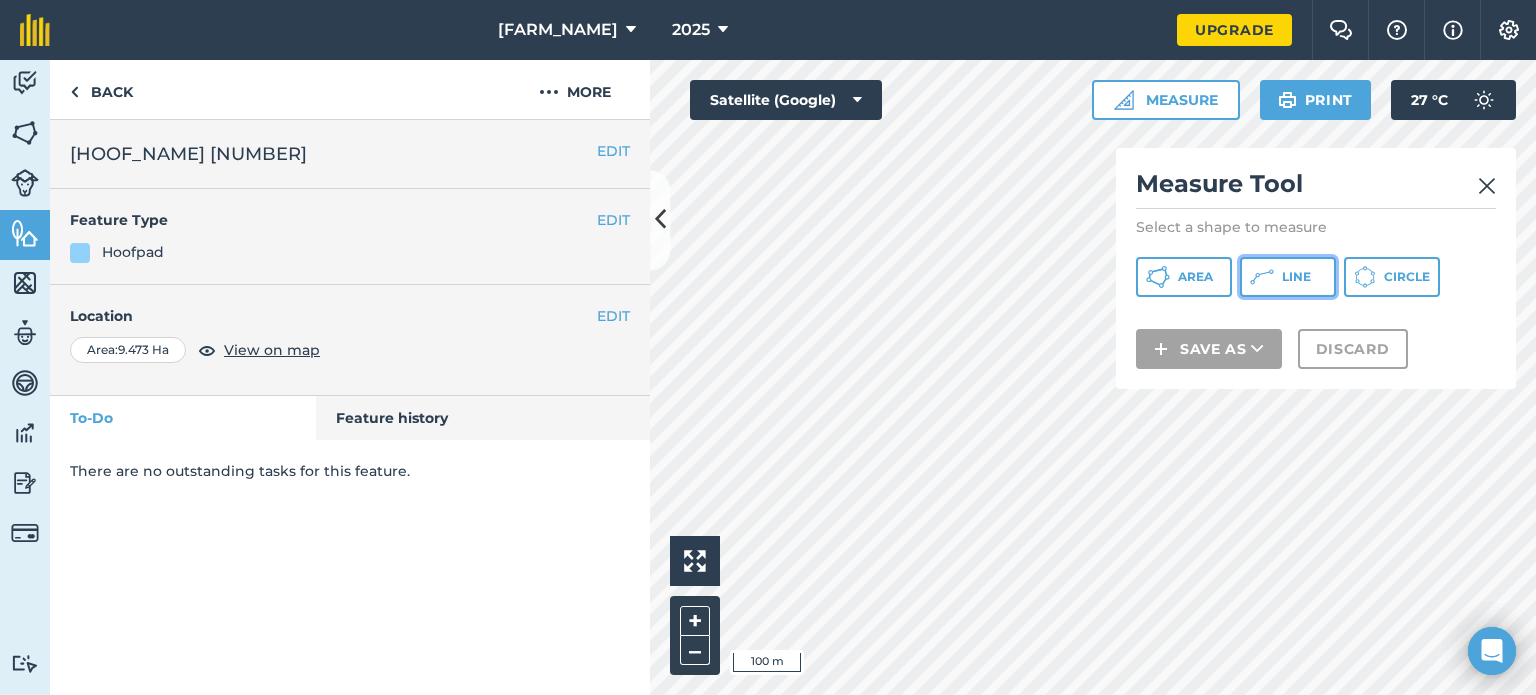 click on "Line" at bounding box center [1288, 277] 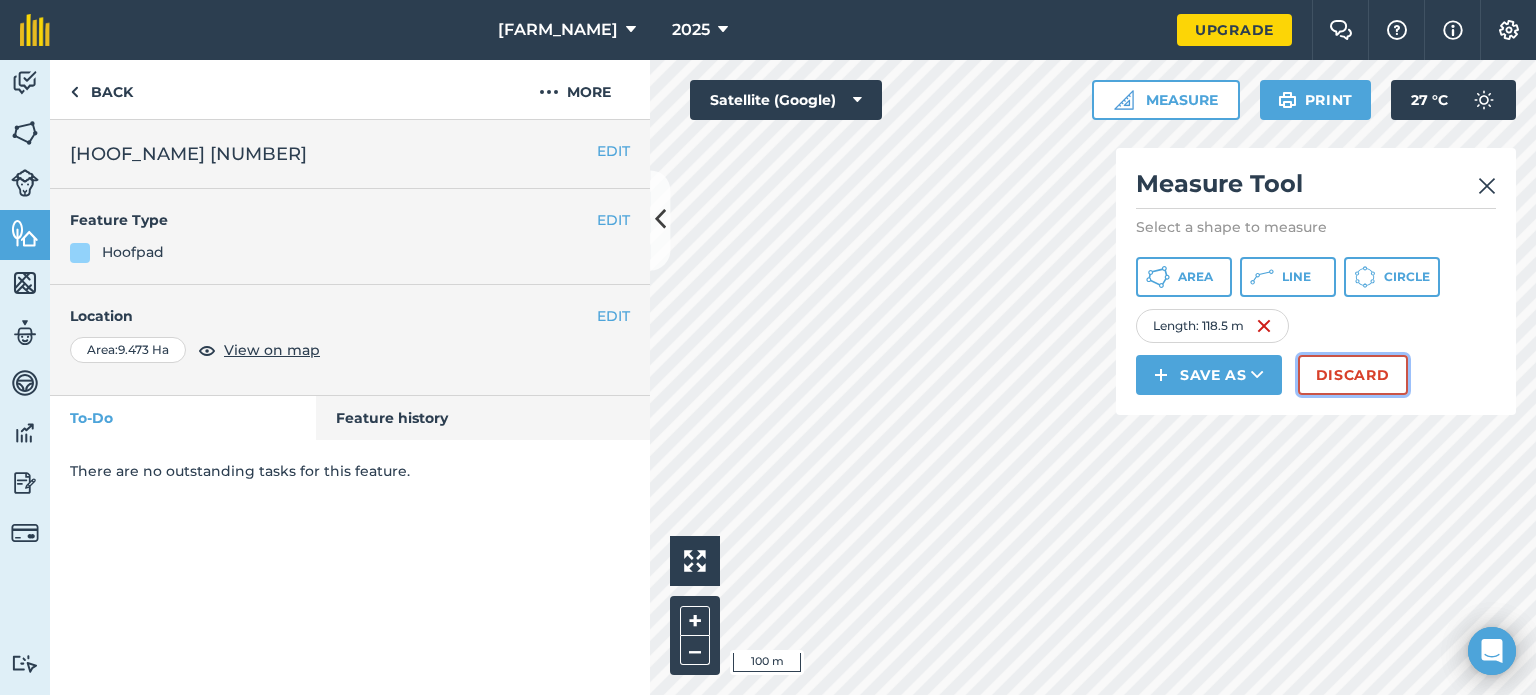 click on "Discard" at bounding box center [1353, 375] 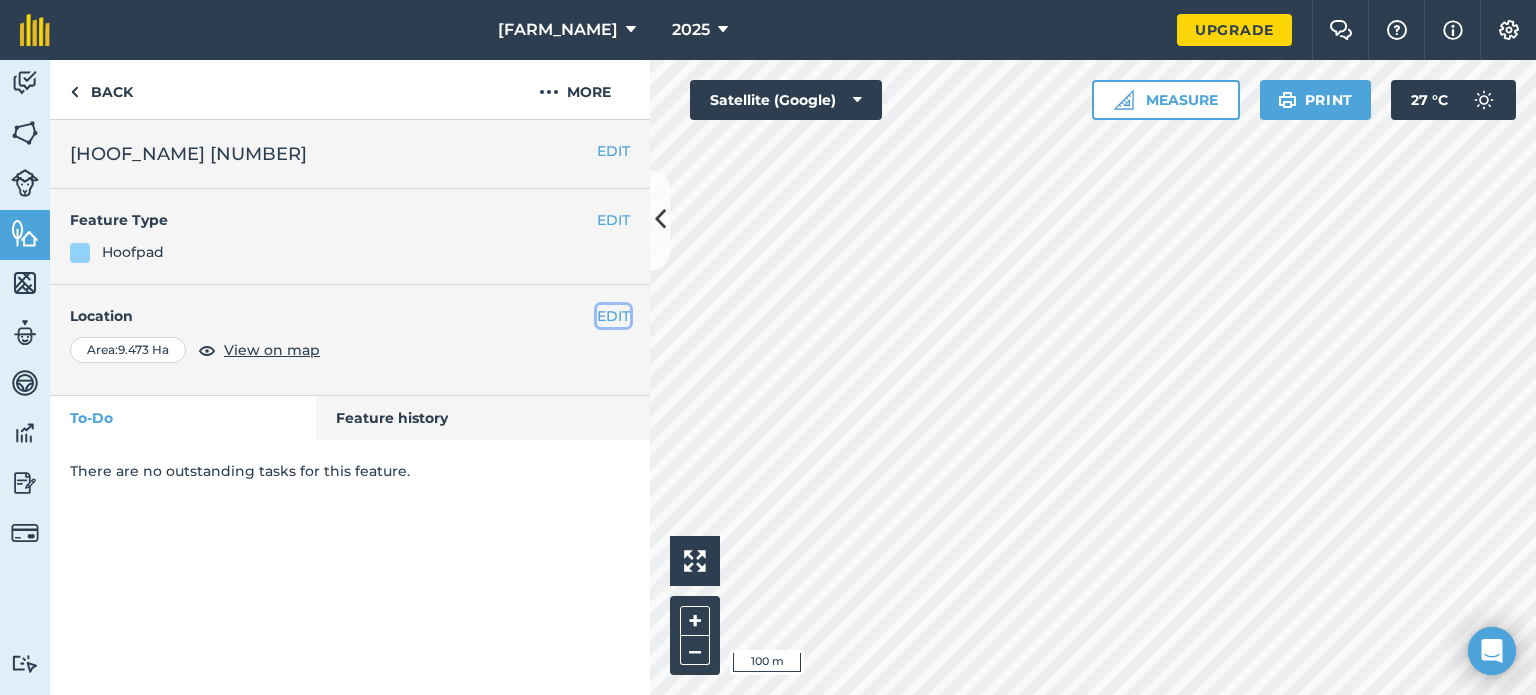 click on "EDIT" at bounding box center (613, 316) 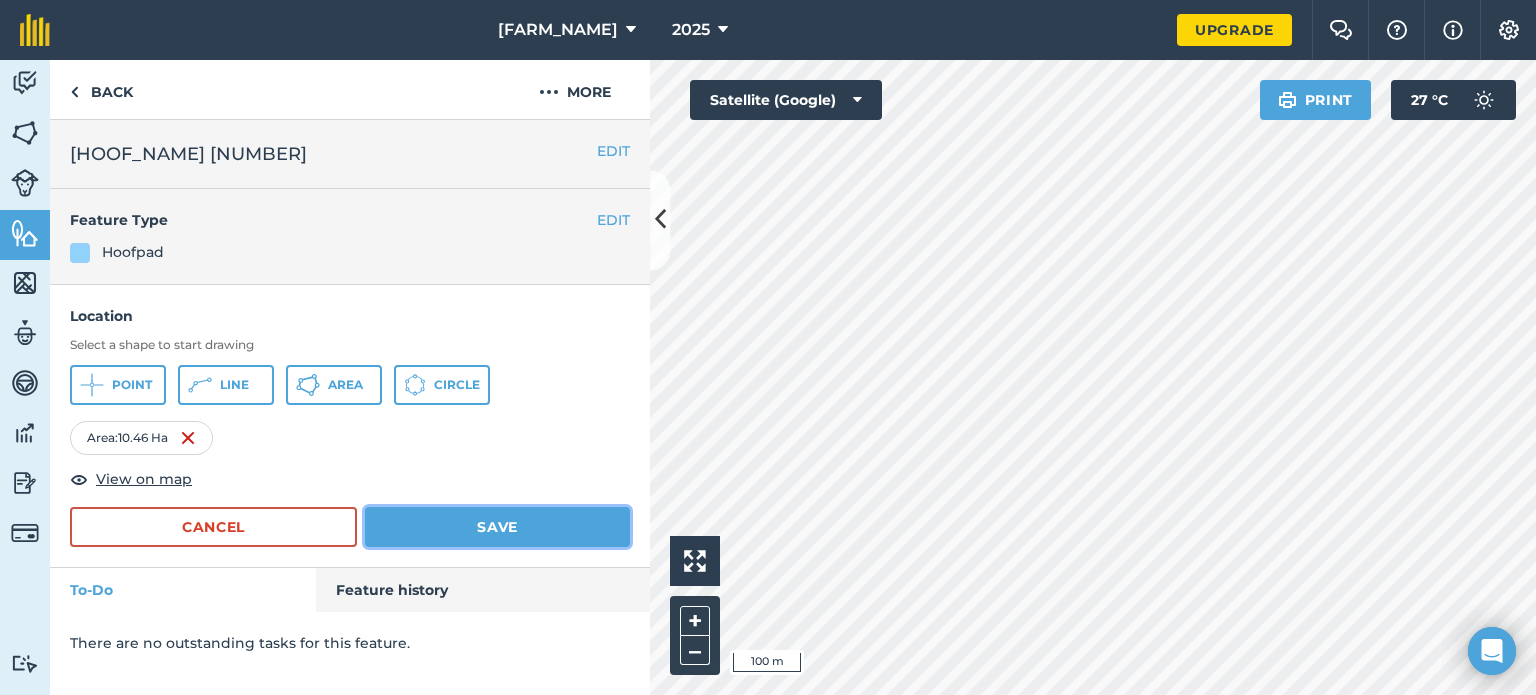 click on "Save" at bounding box center (497, 527) 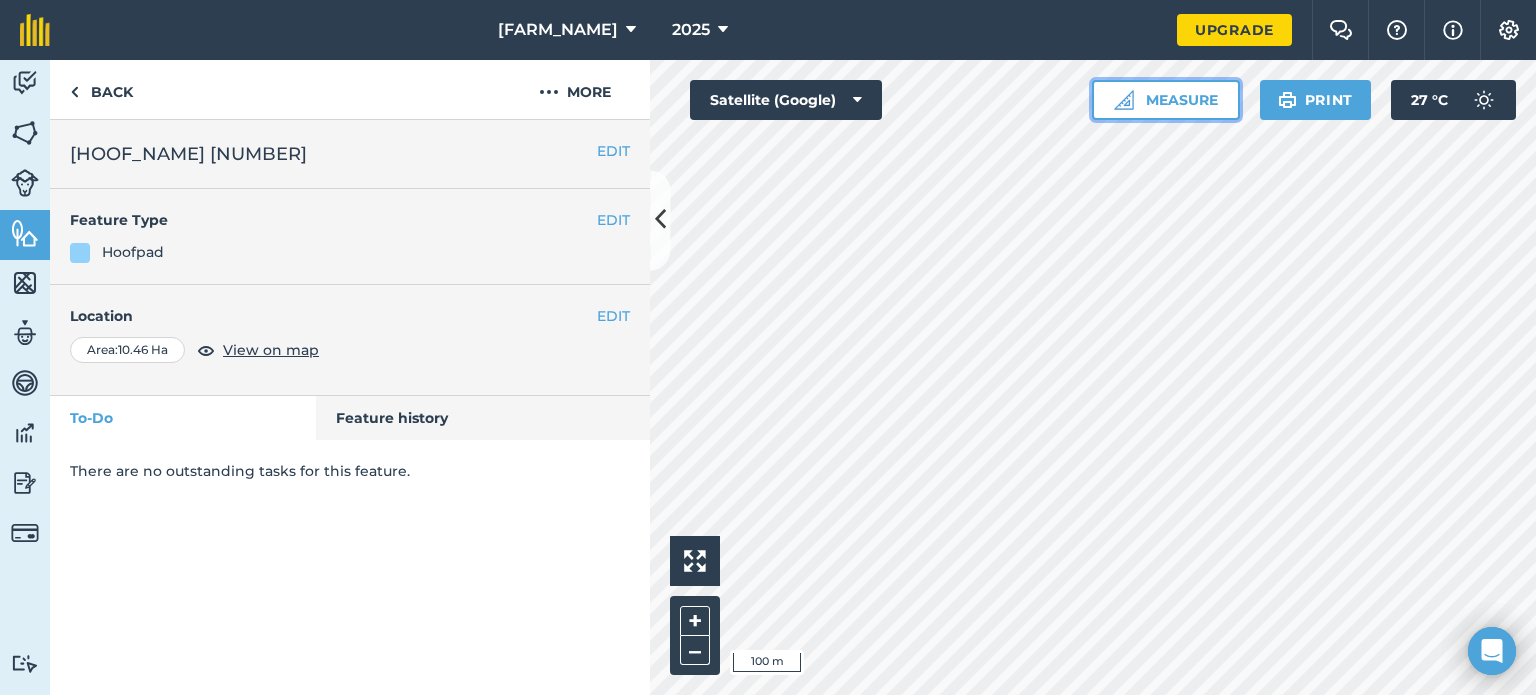 click on "Measure" at bounding box center [1166, 100] 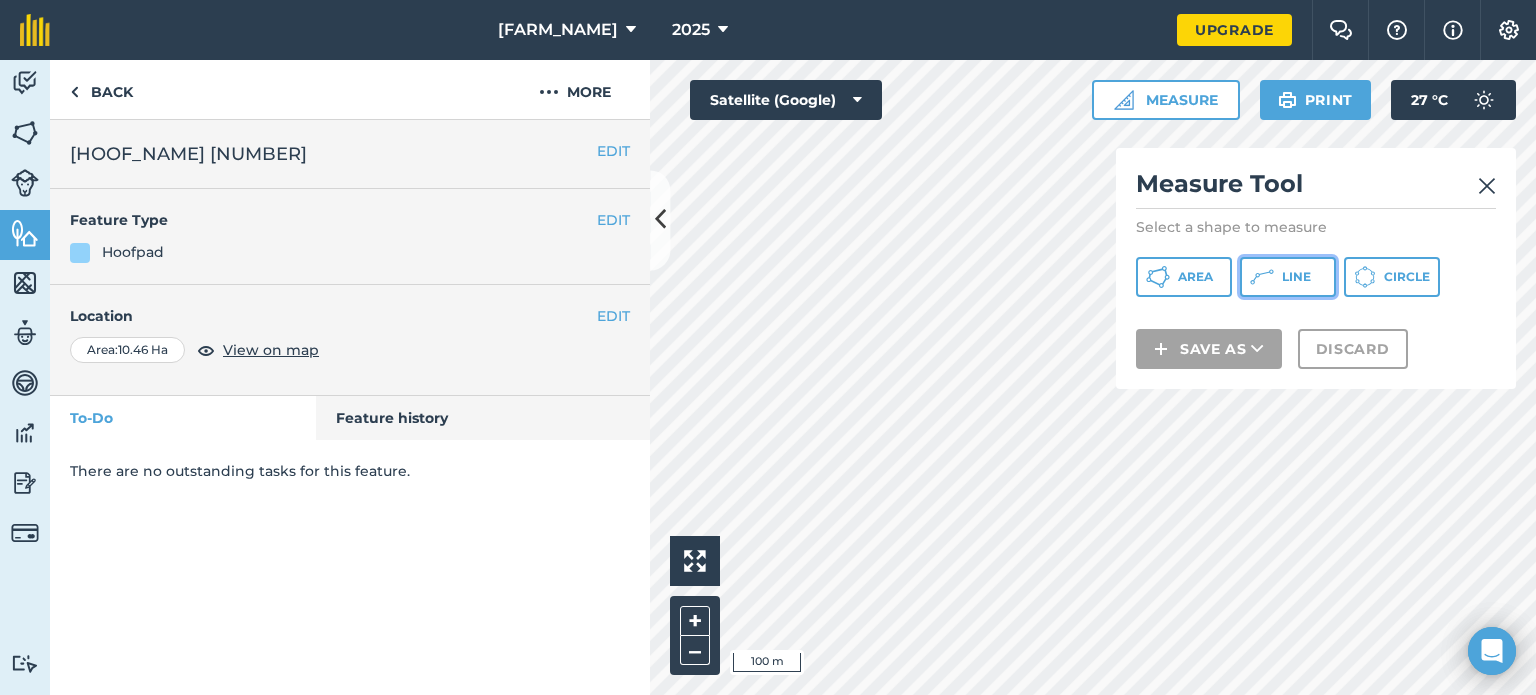 click on "Line" at bounding box center [1288, 277] 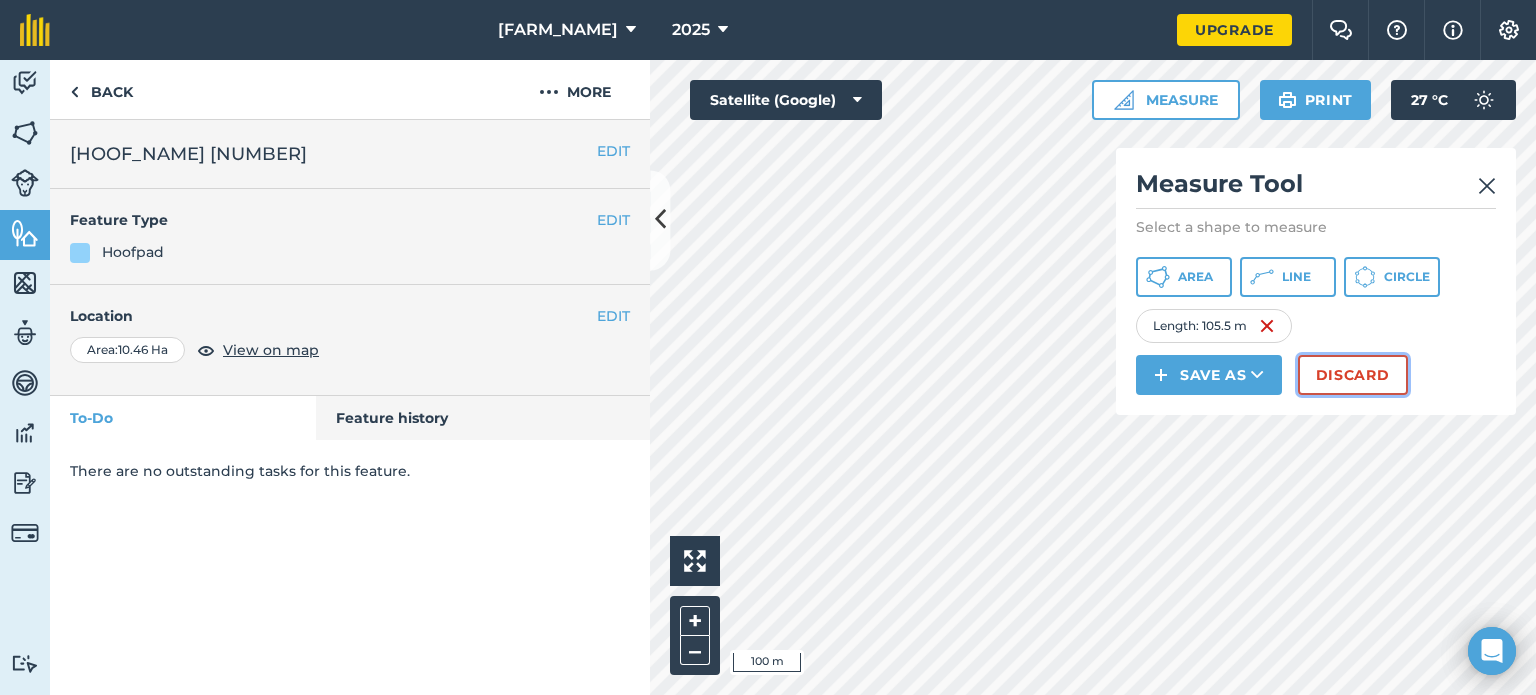 click on "Discard" at bounding box center [1353, 375] 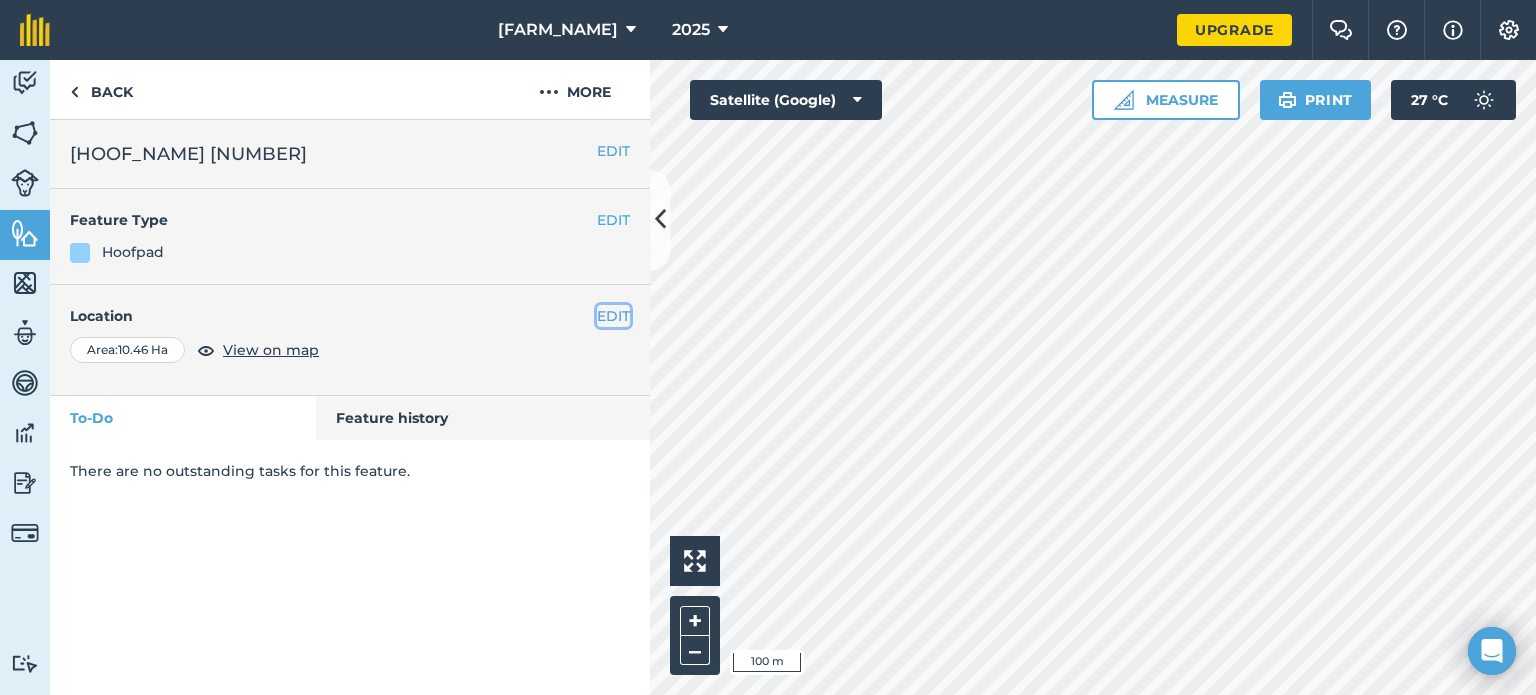 click on "EDIT" at bounding box center (613, 316) 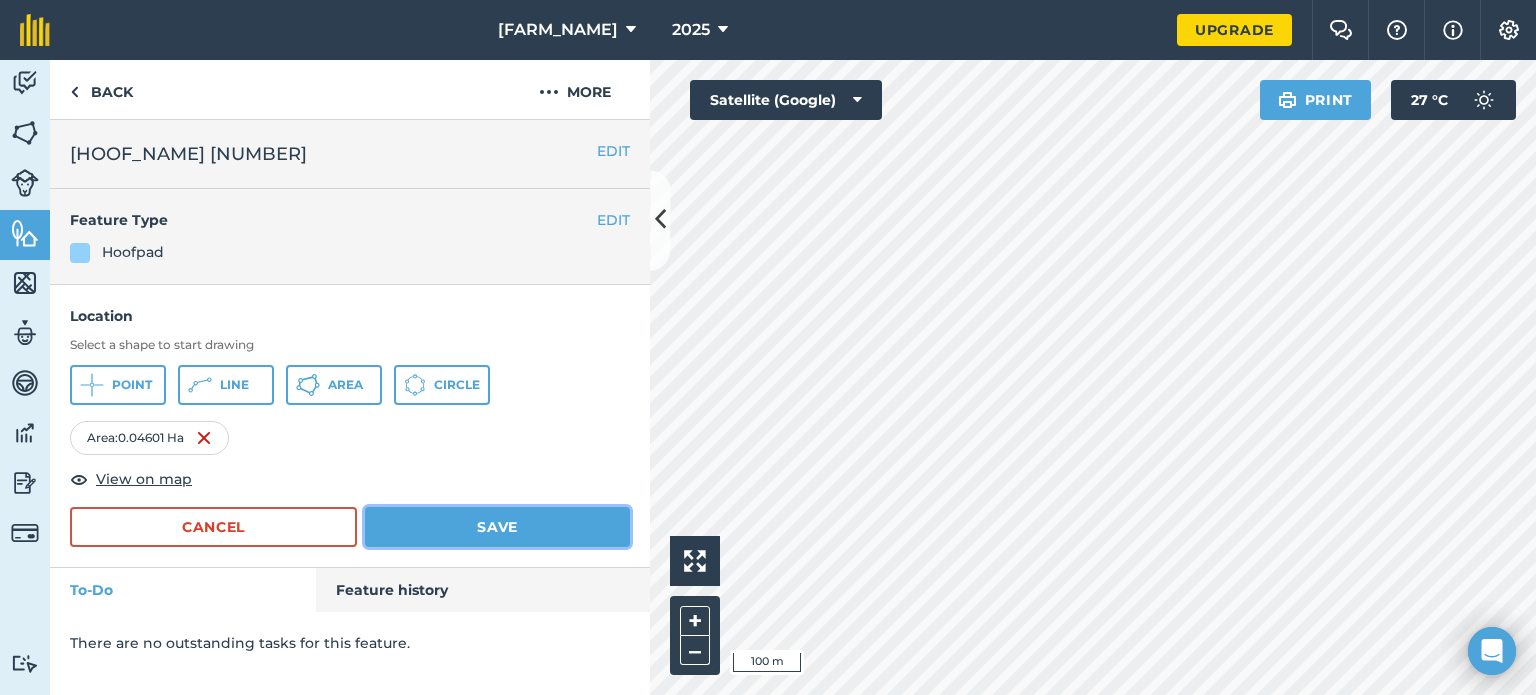 click on "Save" at bounding box center (497, 527) 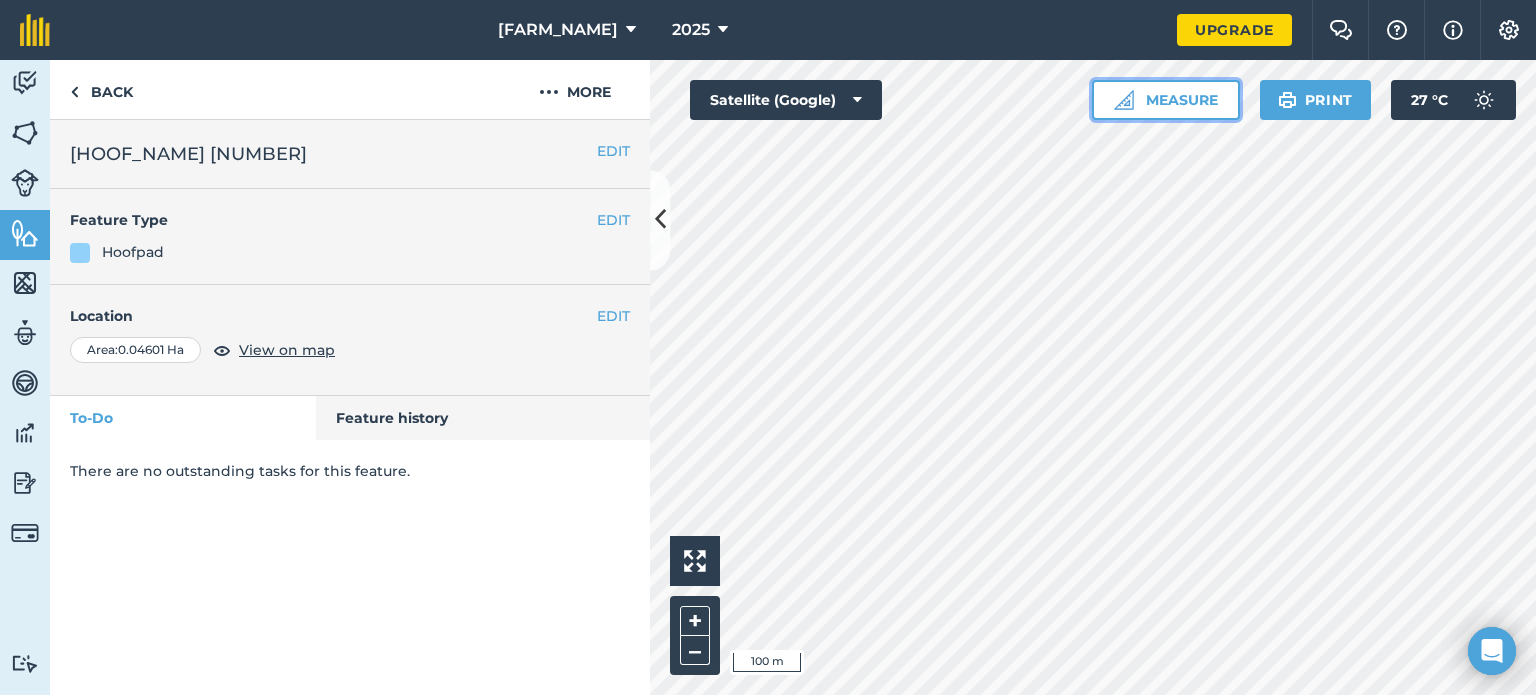 click on "Measure" at bounding box center [1166, 100] 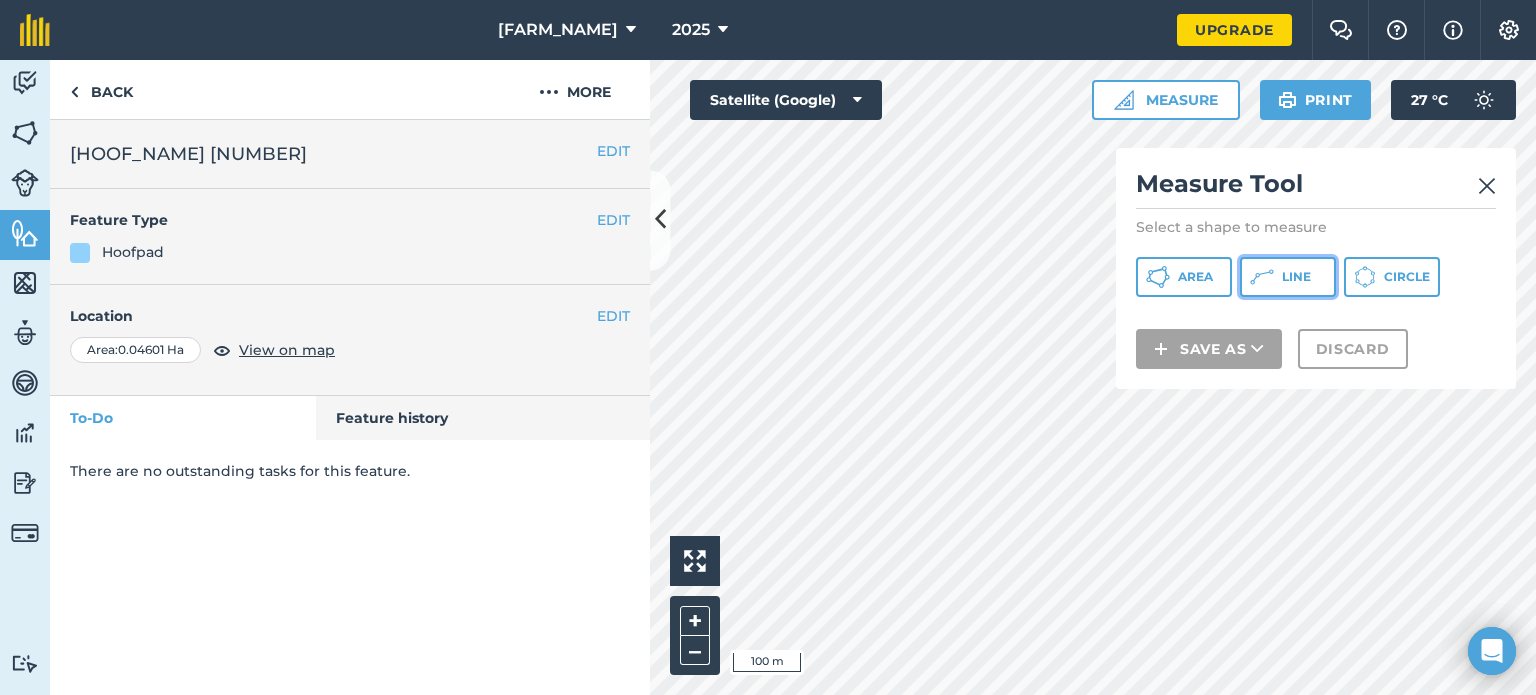 click 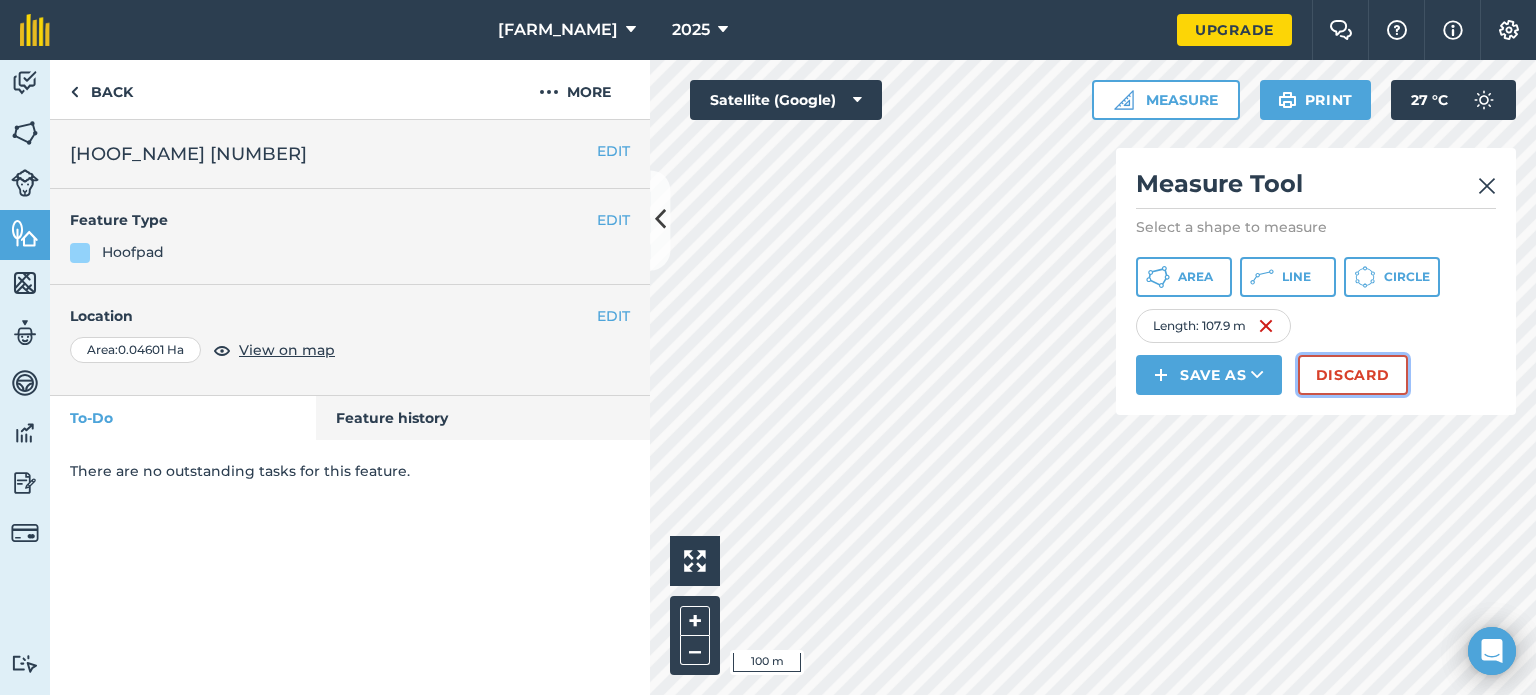 click on "Discard" at bounding box center (1353, 375) 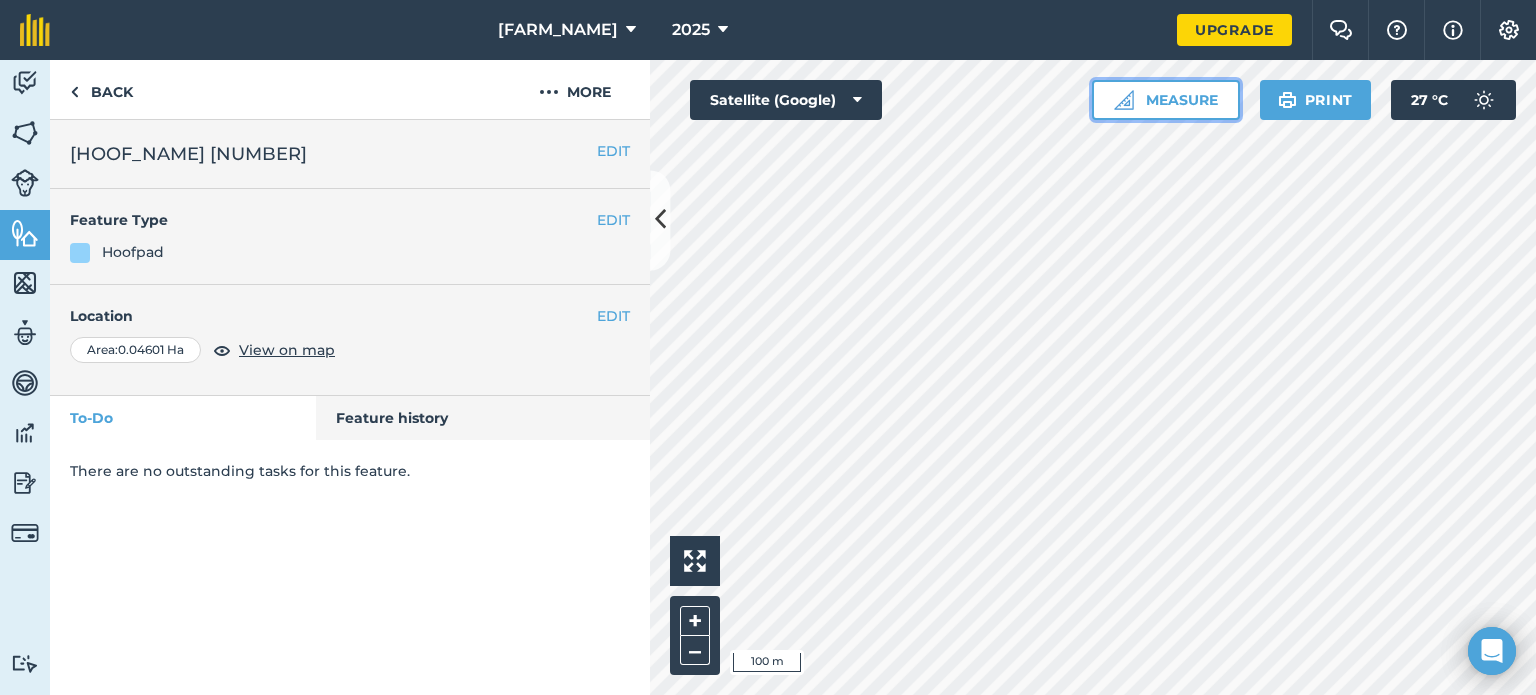 click on "Measure" at bounding box center [1166, 100] 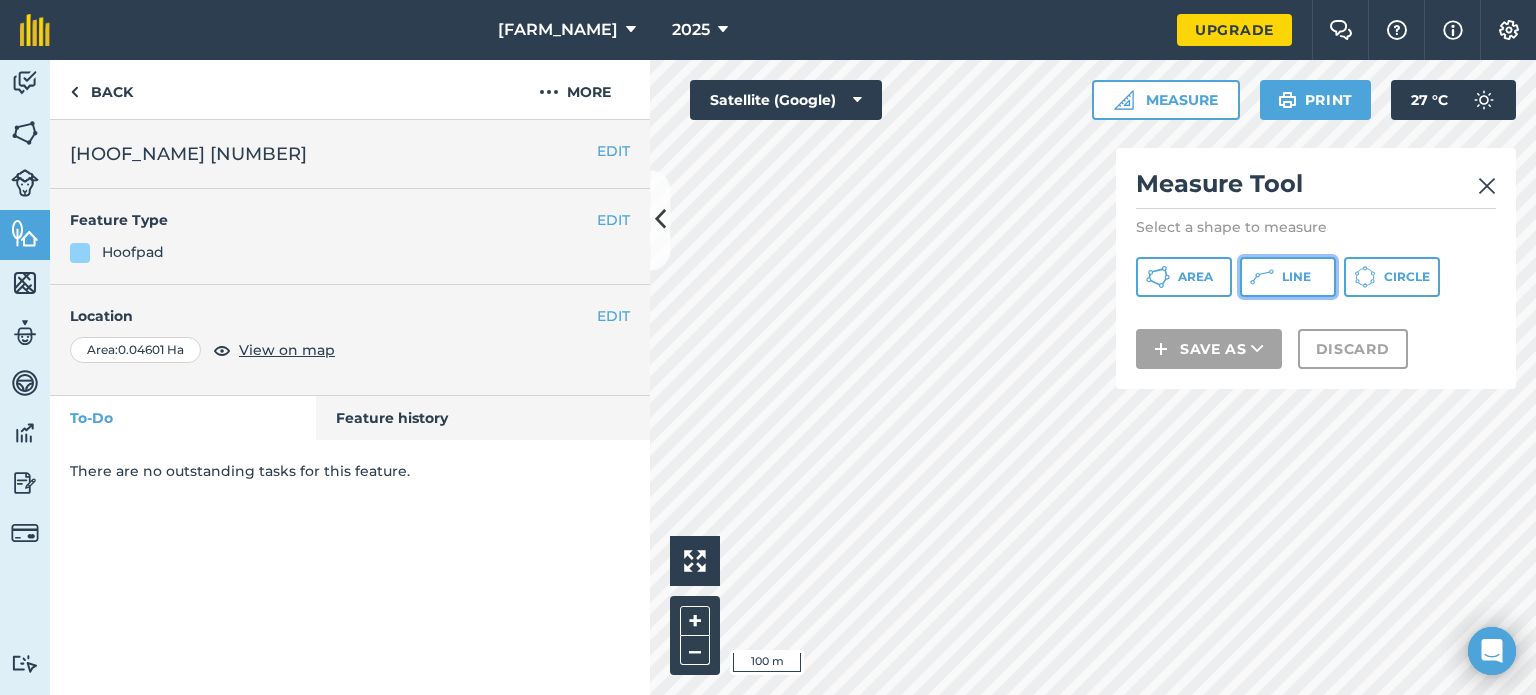 click 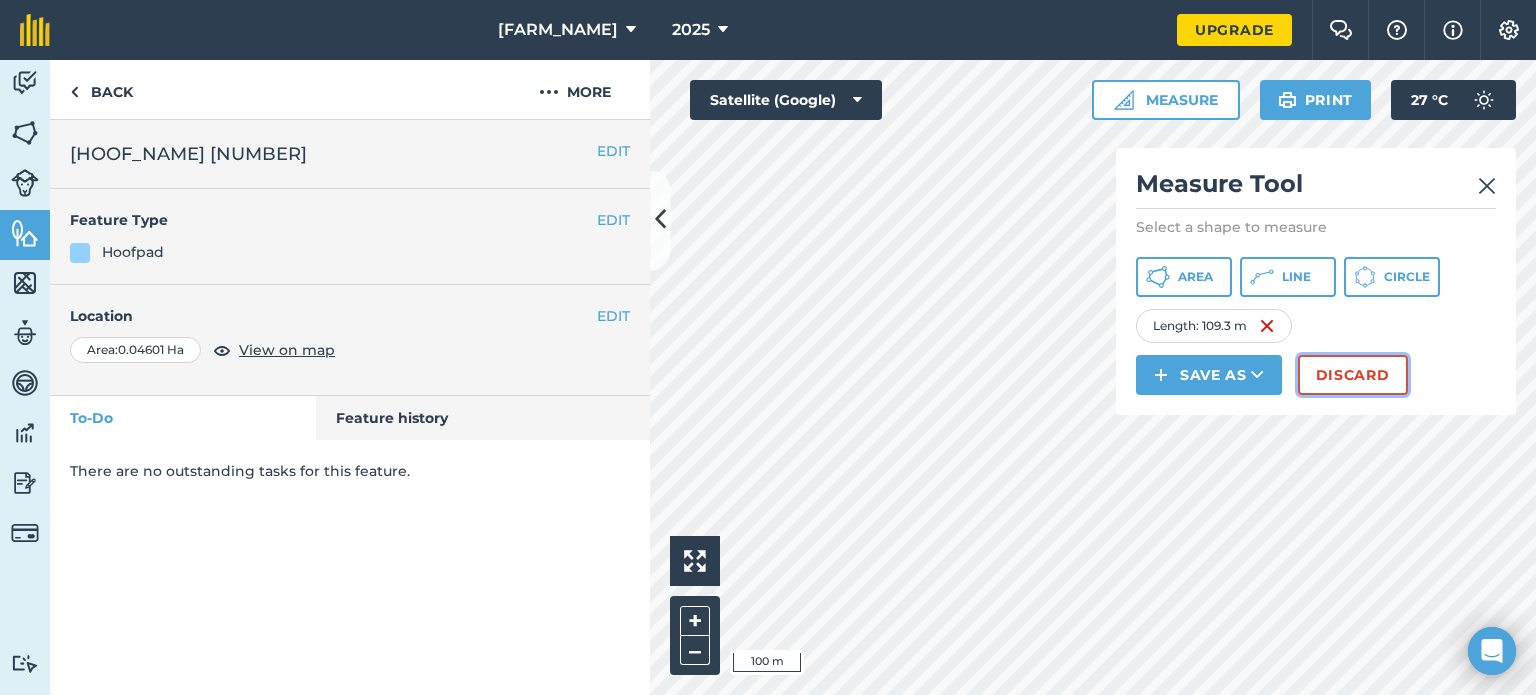 click on "Discard" at bounding box center [1353, 375] 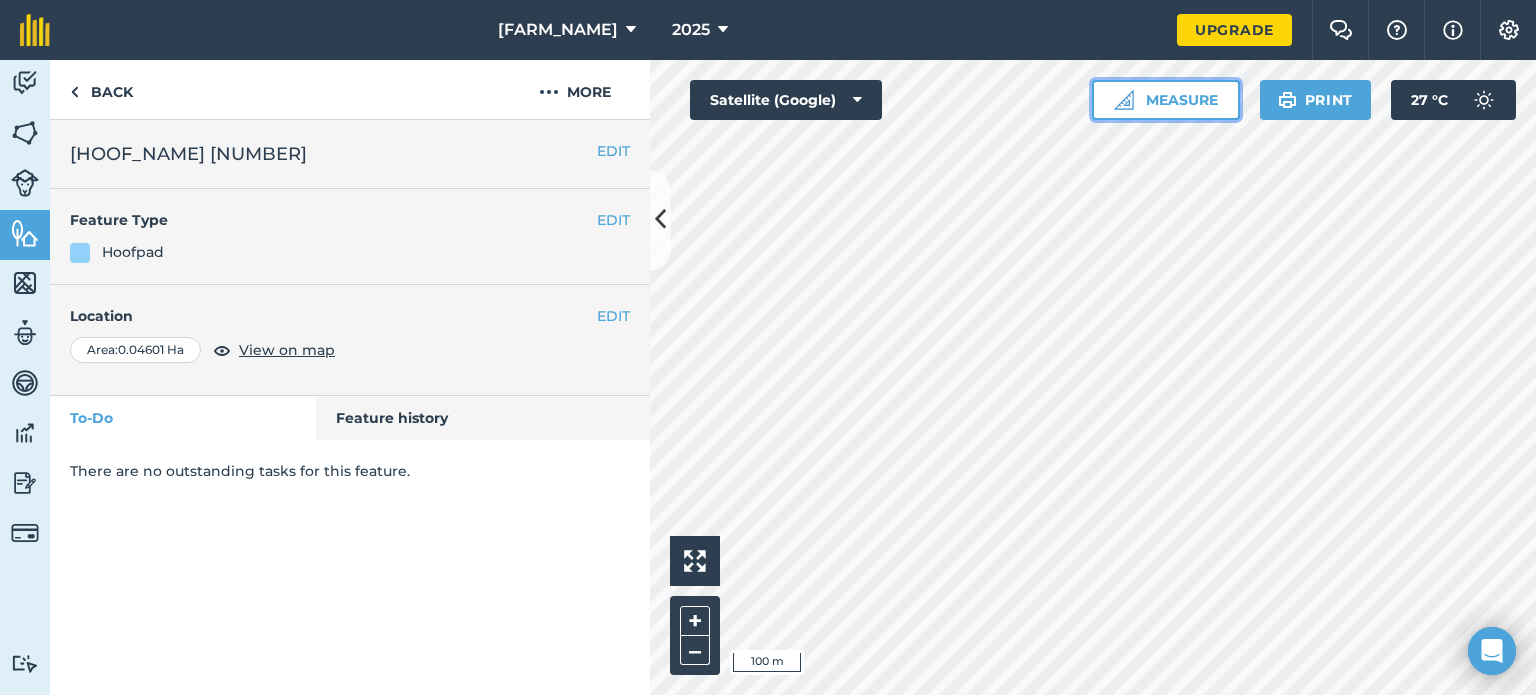 click on "Measure" at bounding box center [1166, 100] 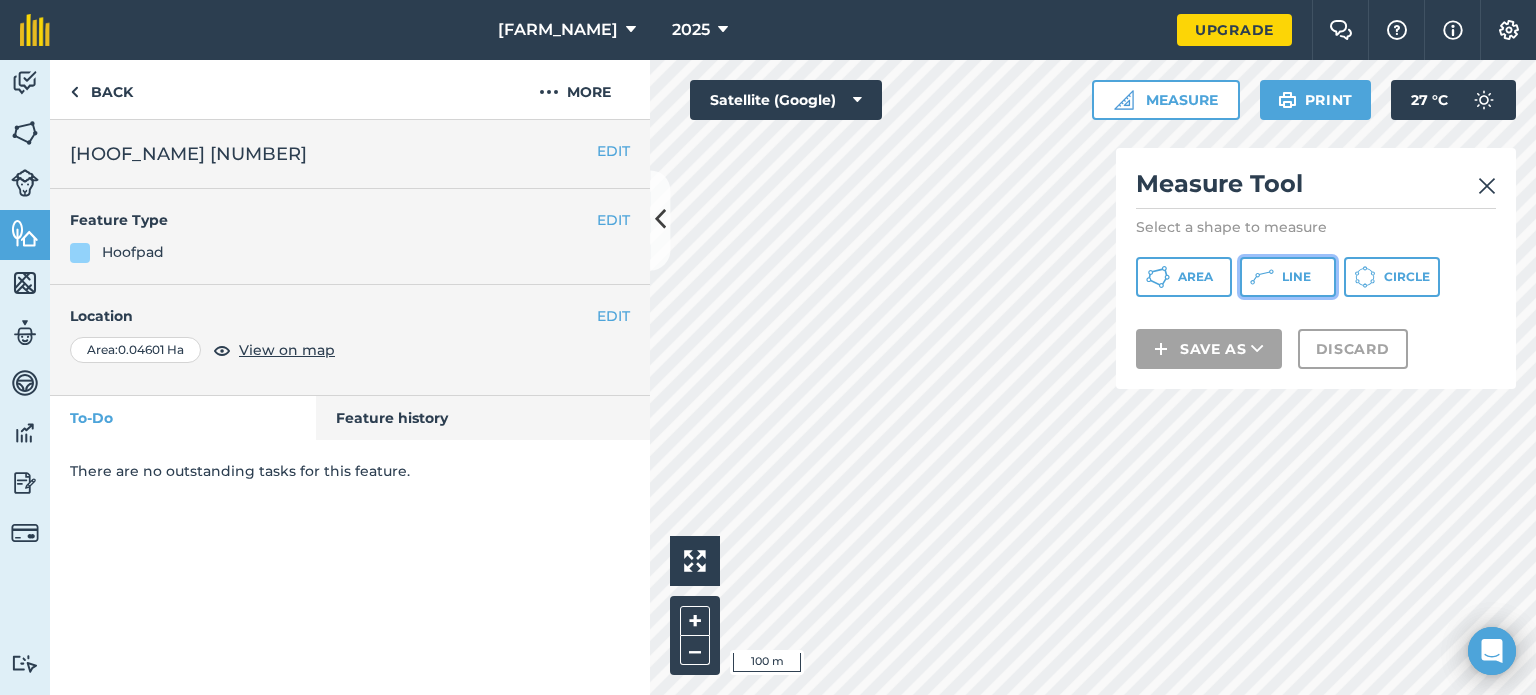 click on "Line" at bounding box center [1288, 277] 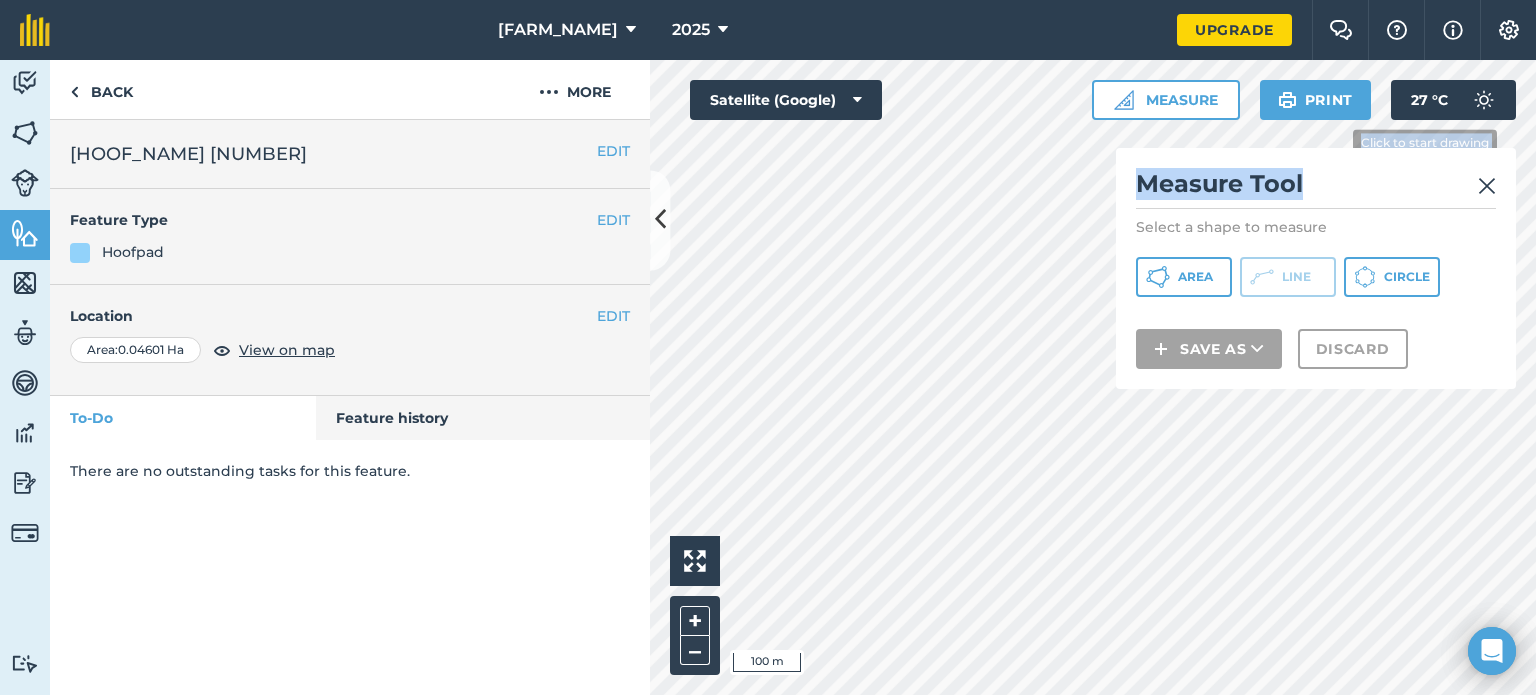 click on "Click to start drawing i 100 m + – Satellite (Google) Measure Measure Tool Select a shape to measure Area Line Circle   Save as   Discard Print 27   ° C" at bounding box center [1093, 377] 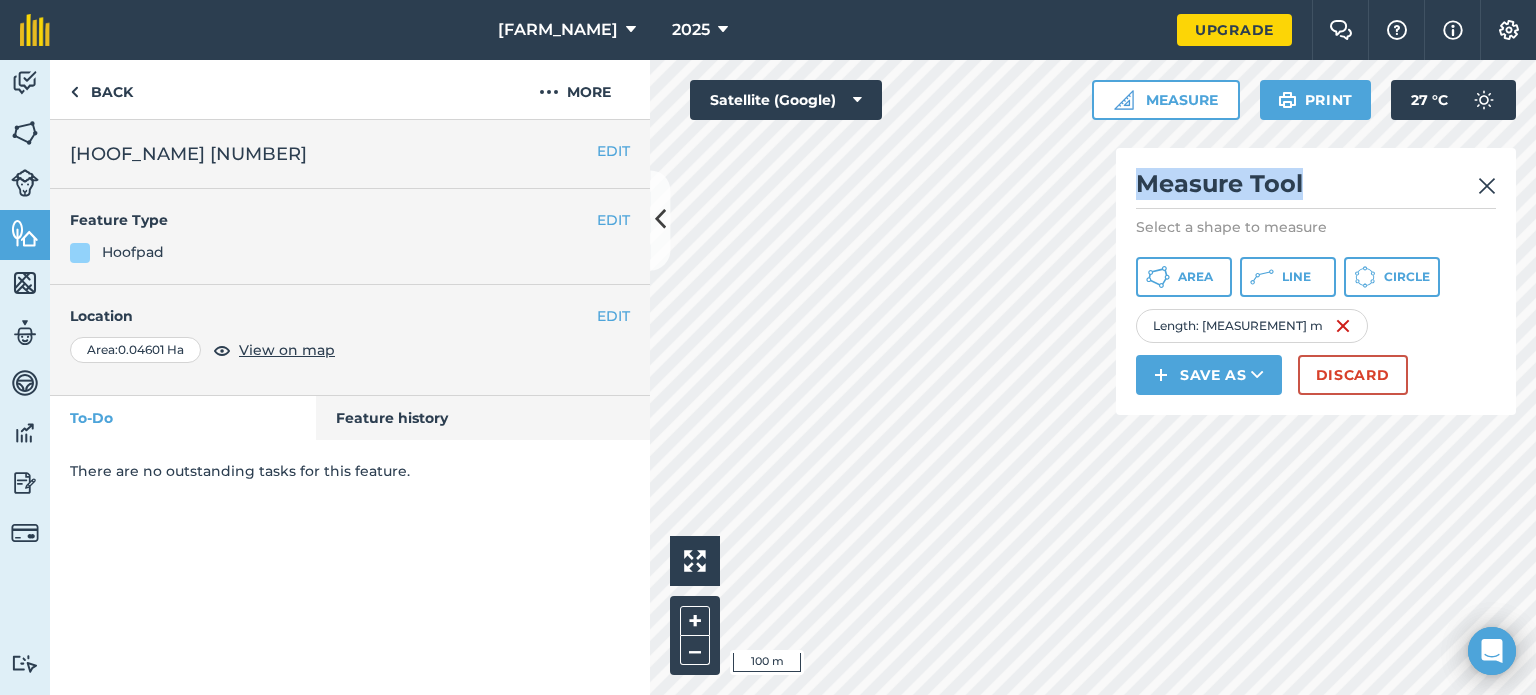 click on "Measure Tool Select a shape to measure Area Line Circle Length :   [MEASUREMENT]   m   Save as   Discard" at bounding box center (1316, 281) 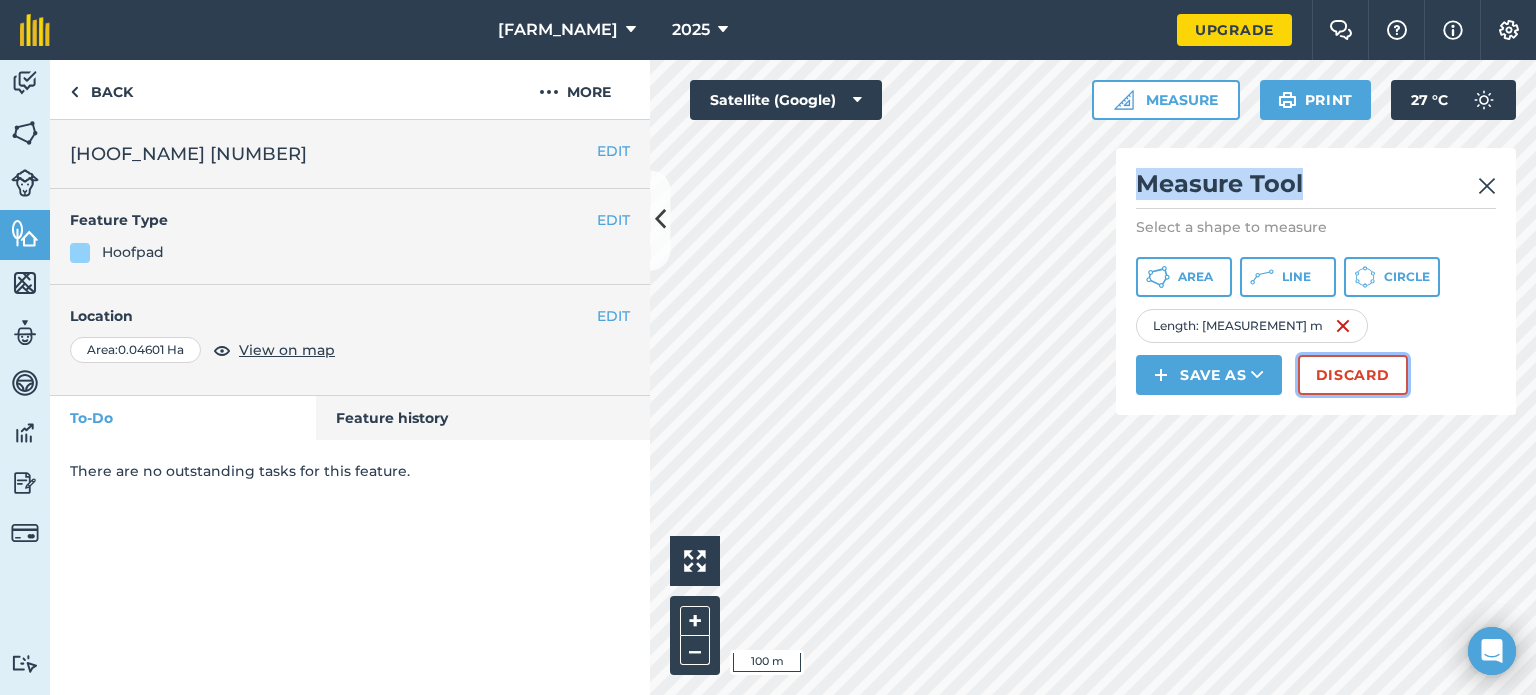 click on "Discard" at bounding box center [1353, 375] 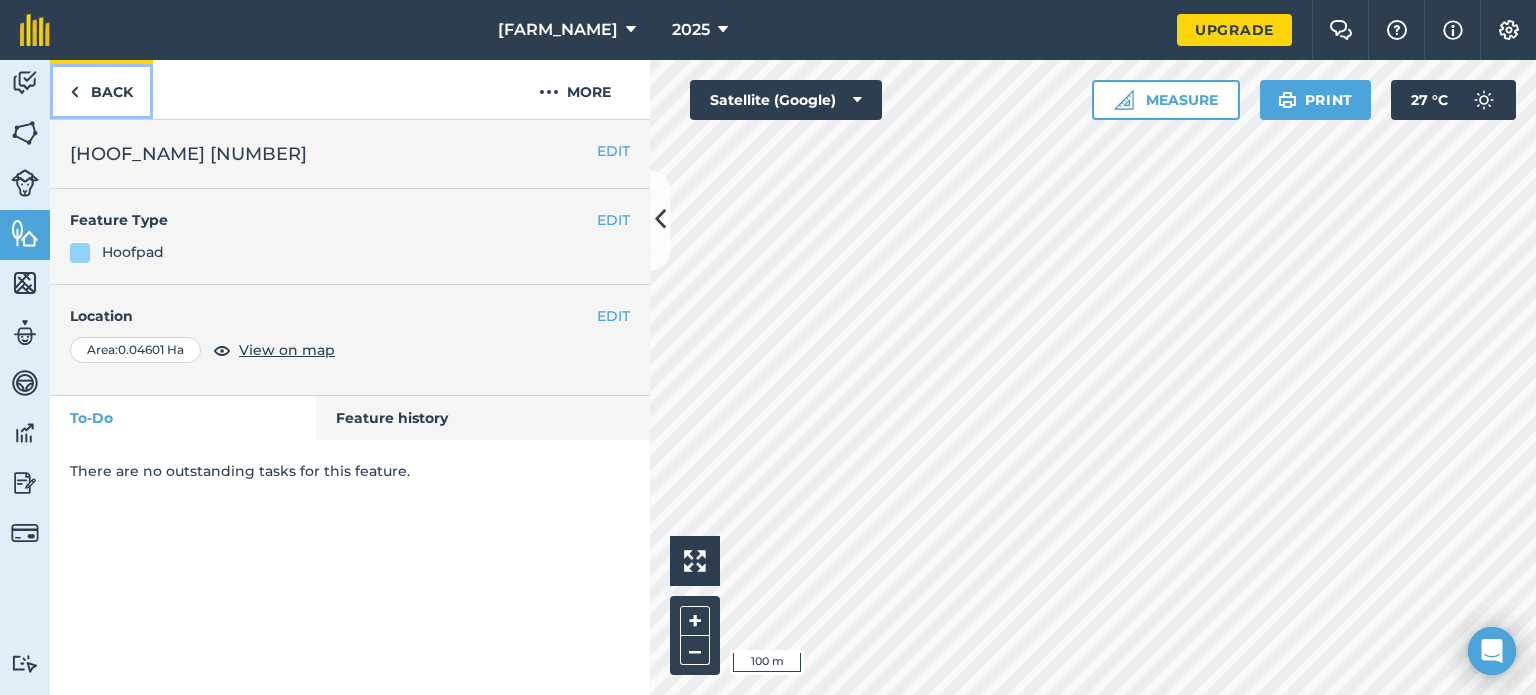 click at bounding box center (74, 92) 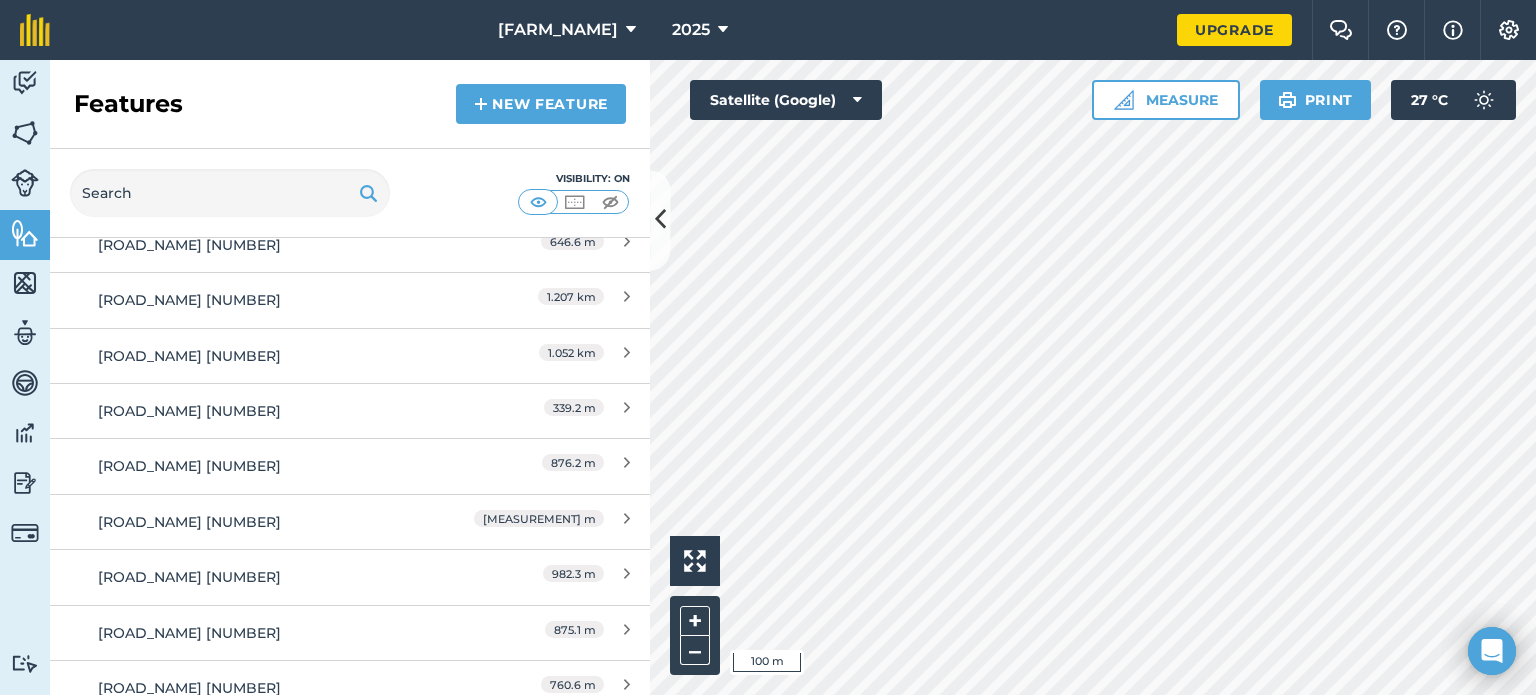 scroll, scrollTop: 1000, scrollLeft: 0, axis: vertical 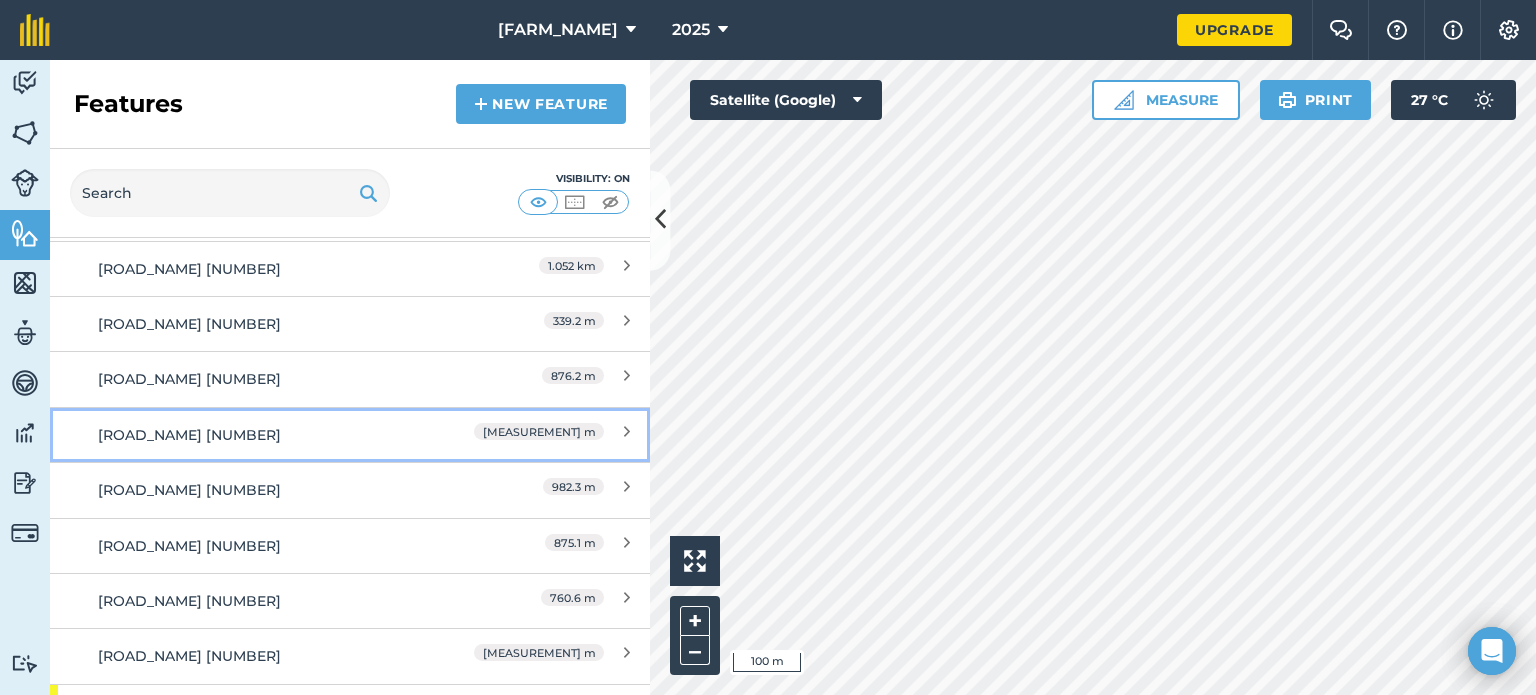 click at bounding box center (627, 435) 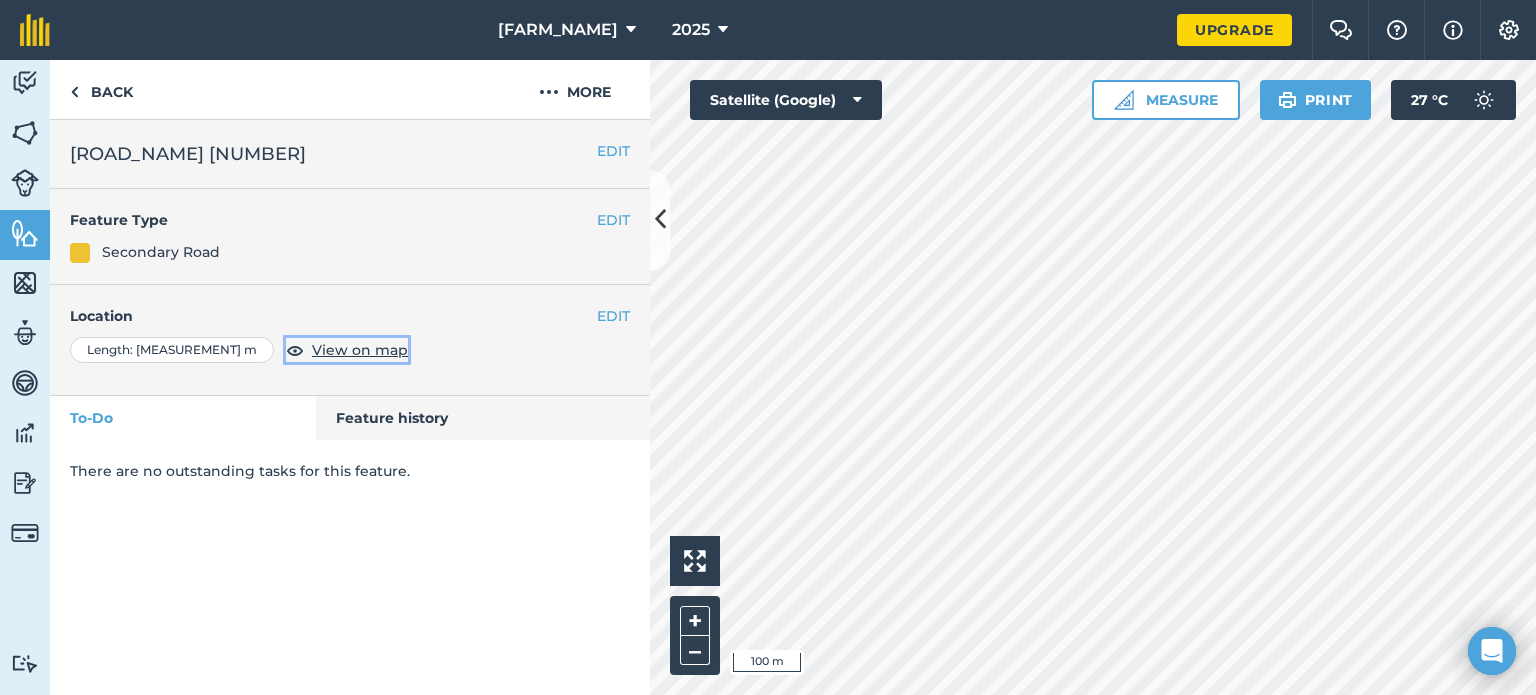 click on "View on map" at bounding box center [360, 350] 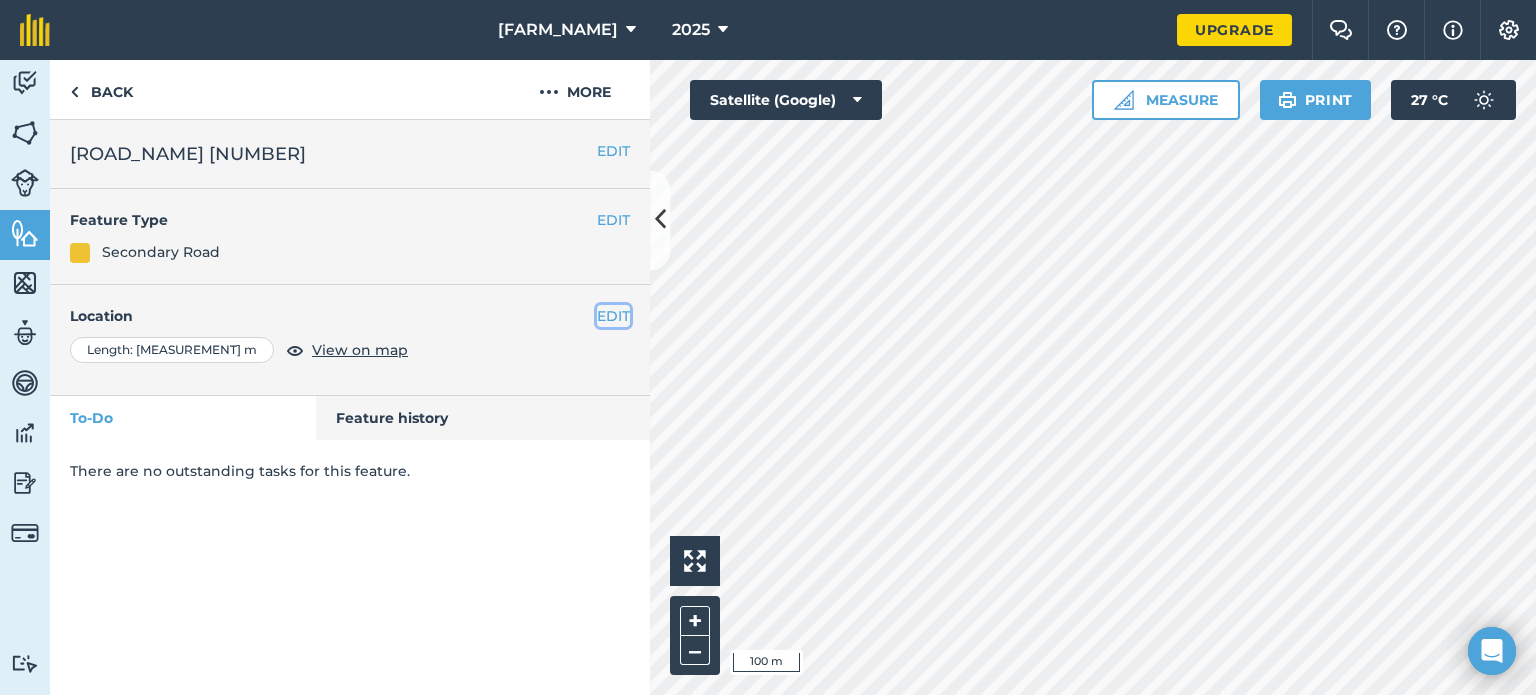 click on "EDIT" at bounding box center (613, 316) 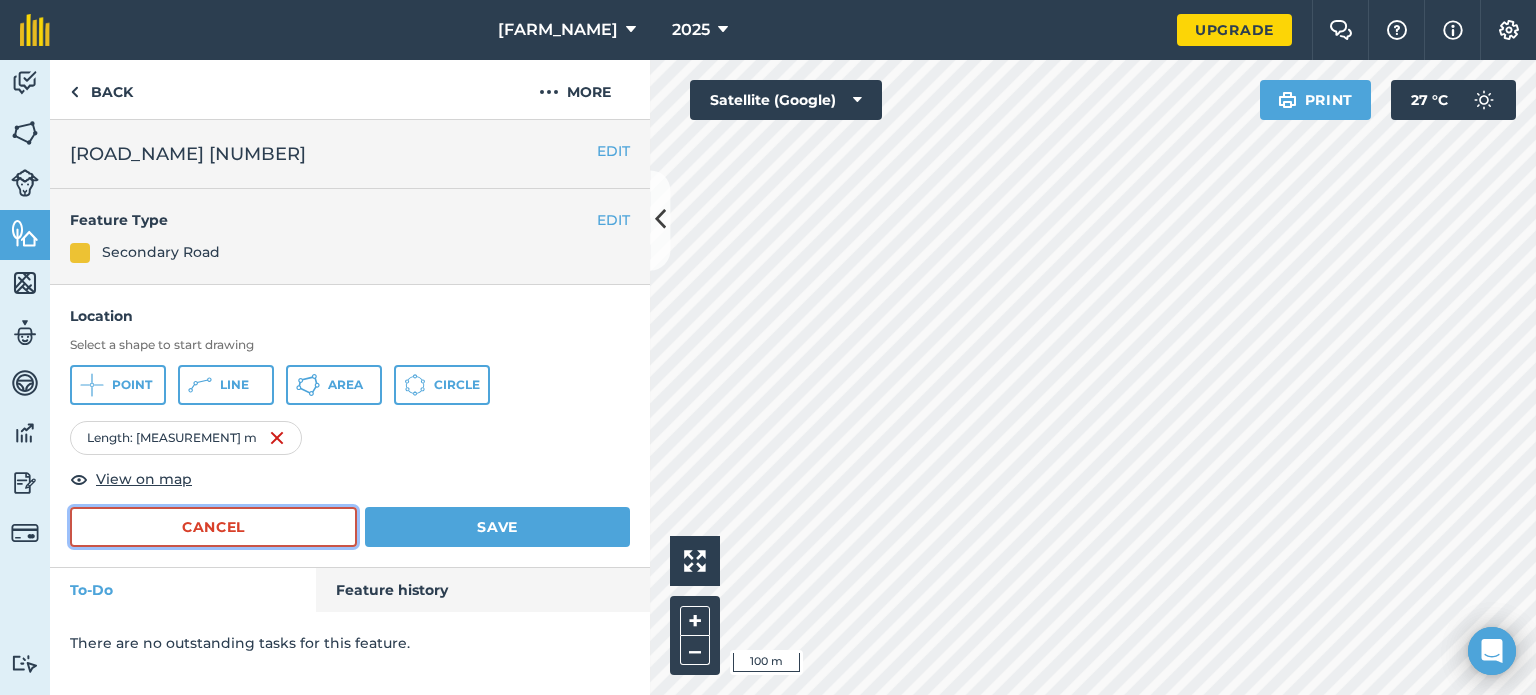 click on "Cancel" at bounding box center (213, 527) 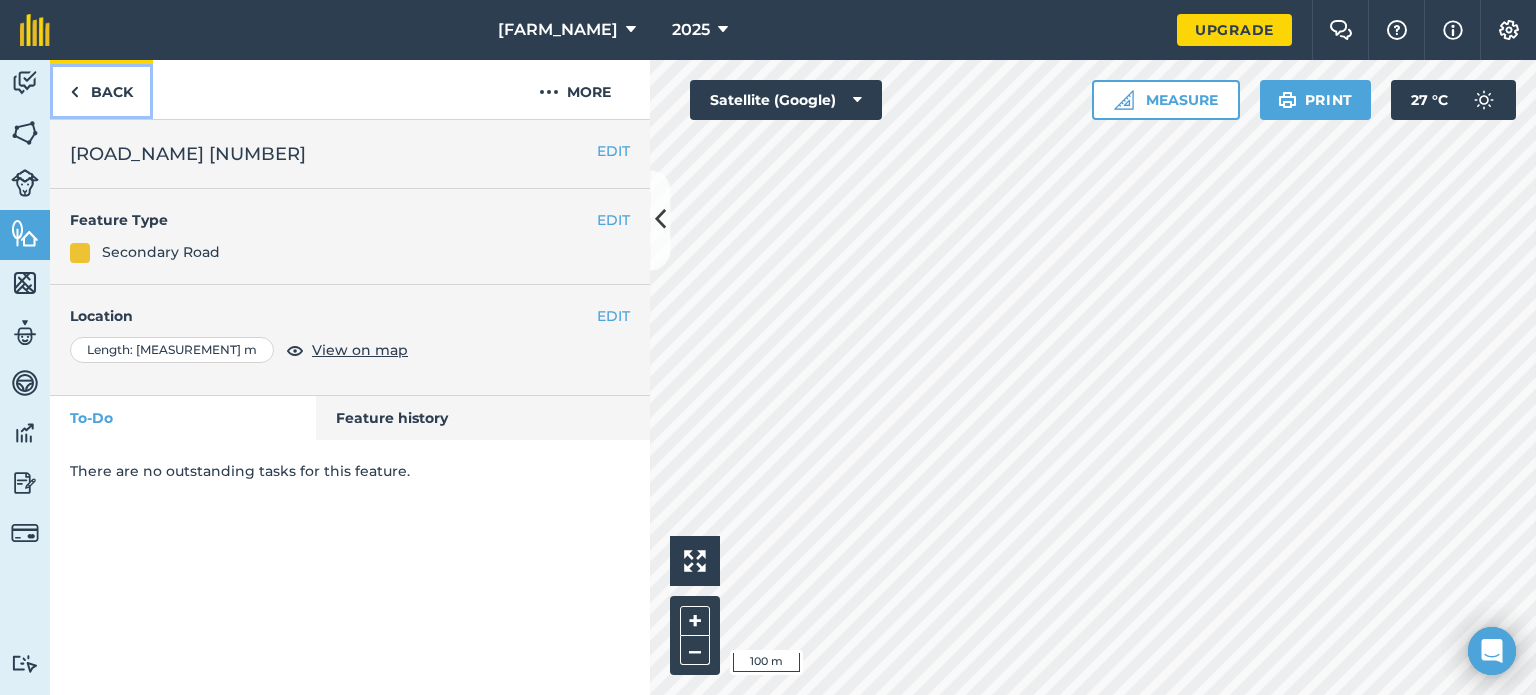 click at bounding box center (74, 92) 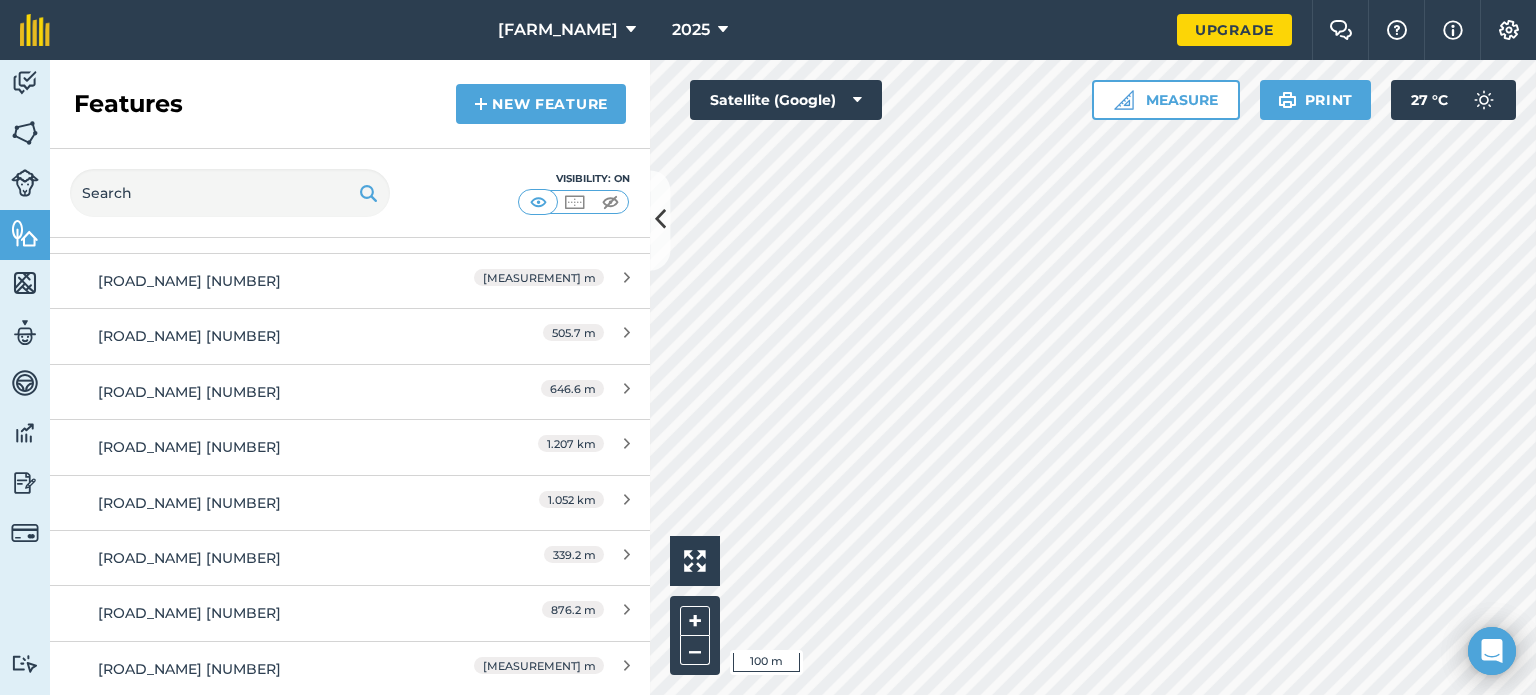 scroll, scrollTop: 800, scrollLeft: 0, axis: vertical 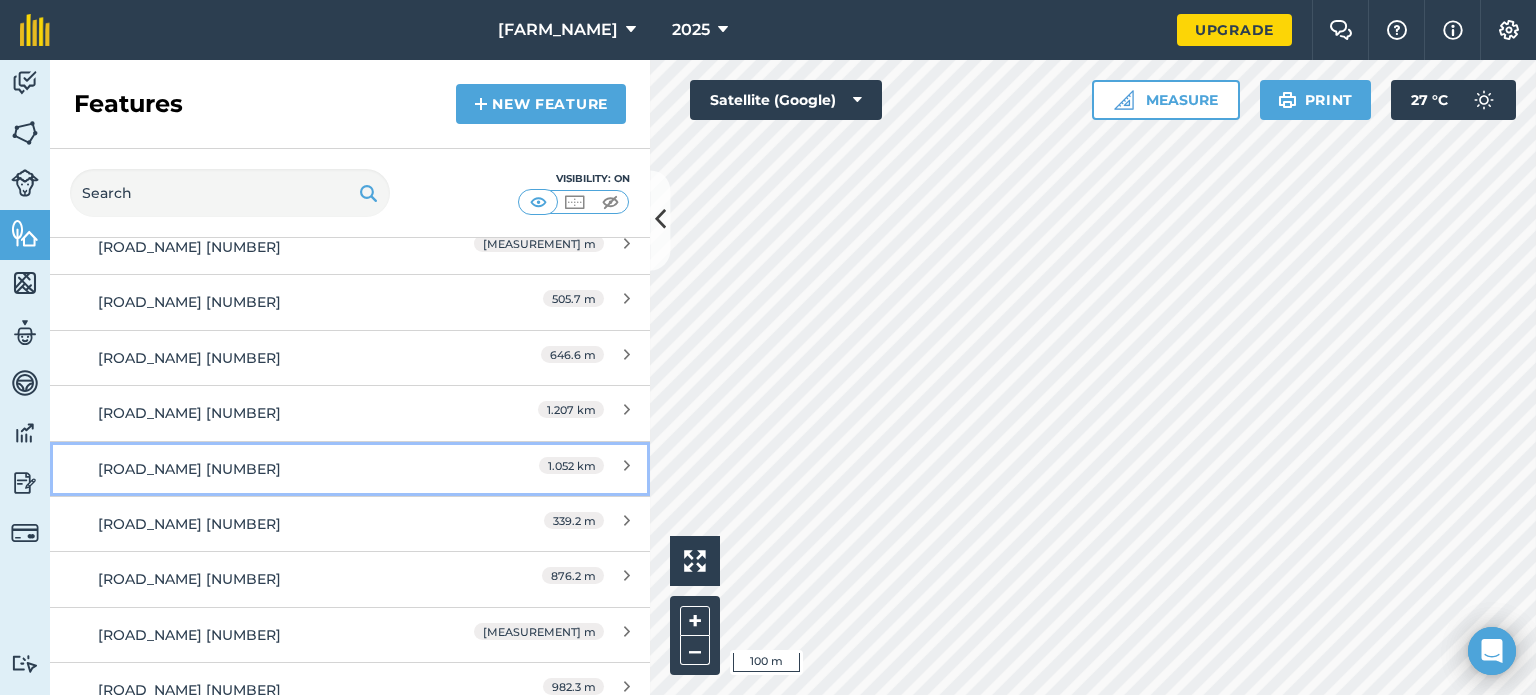 click on "[MEASUREMENT]   km" at bounding box center (541, 469) 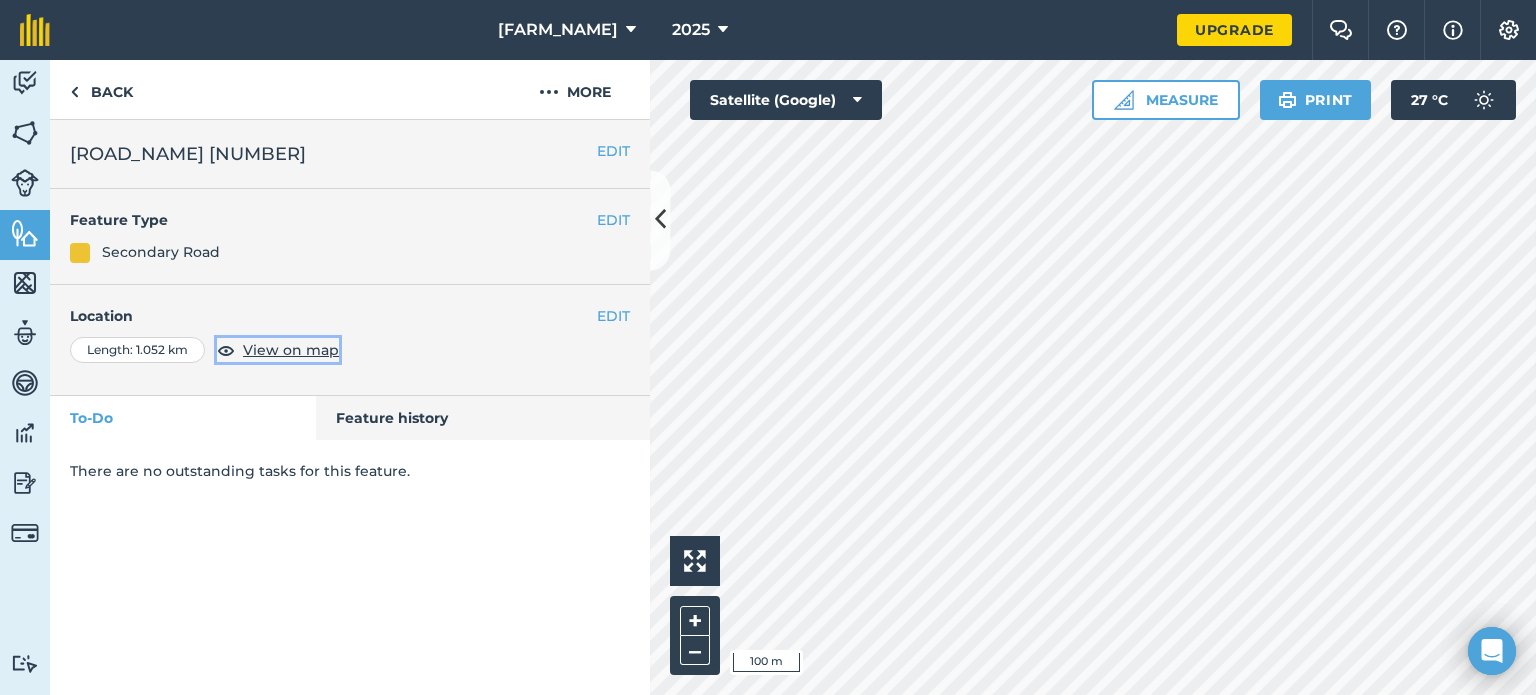click on "View on map" at bounding box center (291, 350) 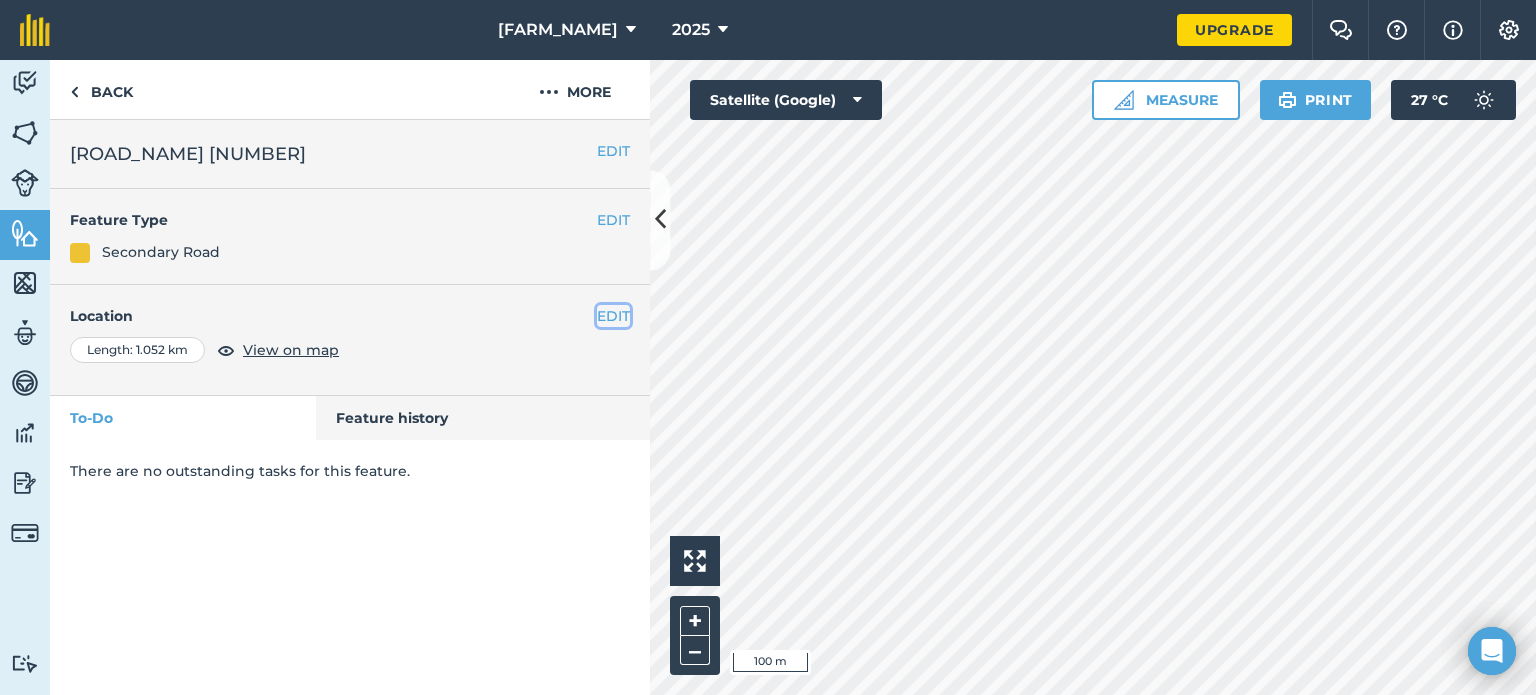 click on "EDIT" at bounding box center (613, 316) 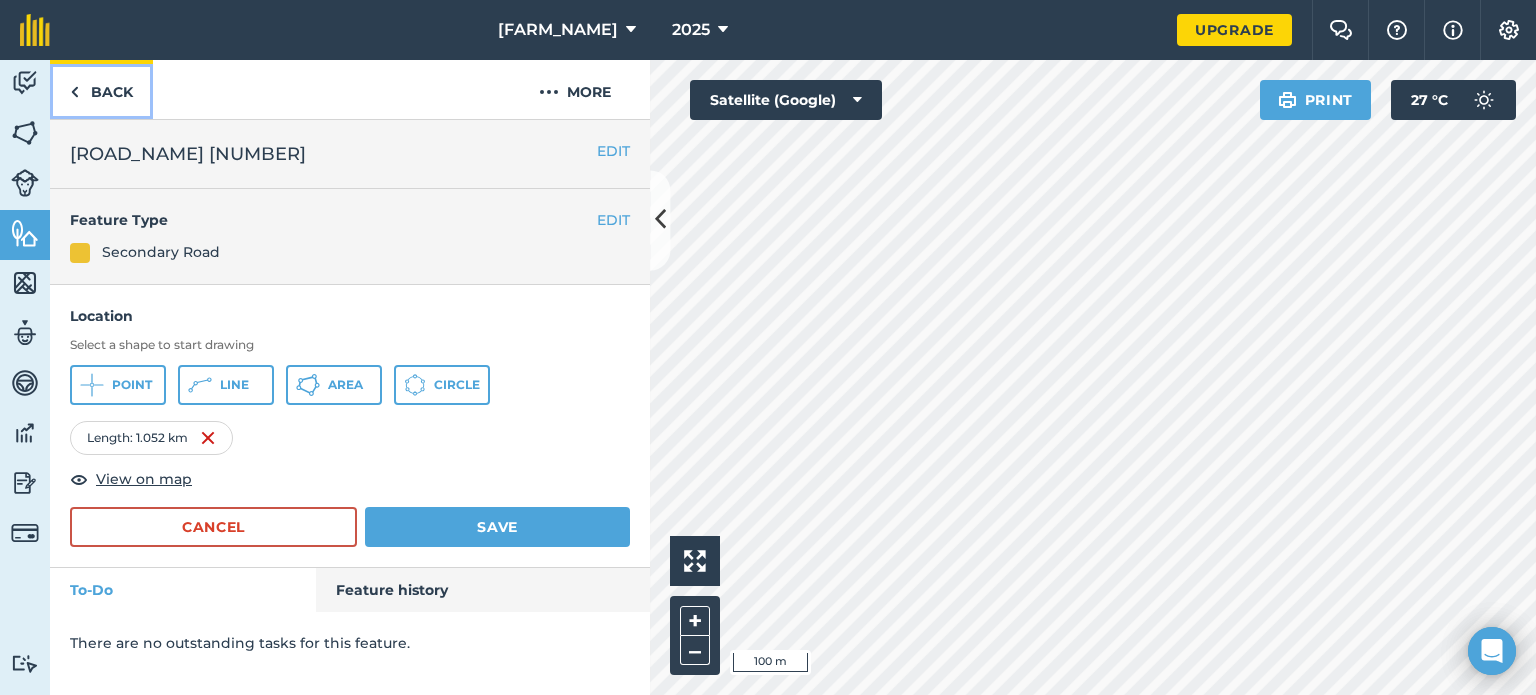 click on "Back" at bounding box center (101, 89) 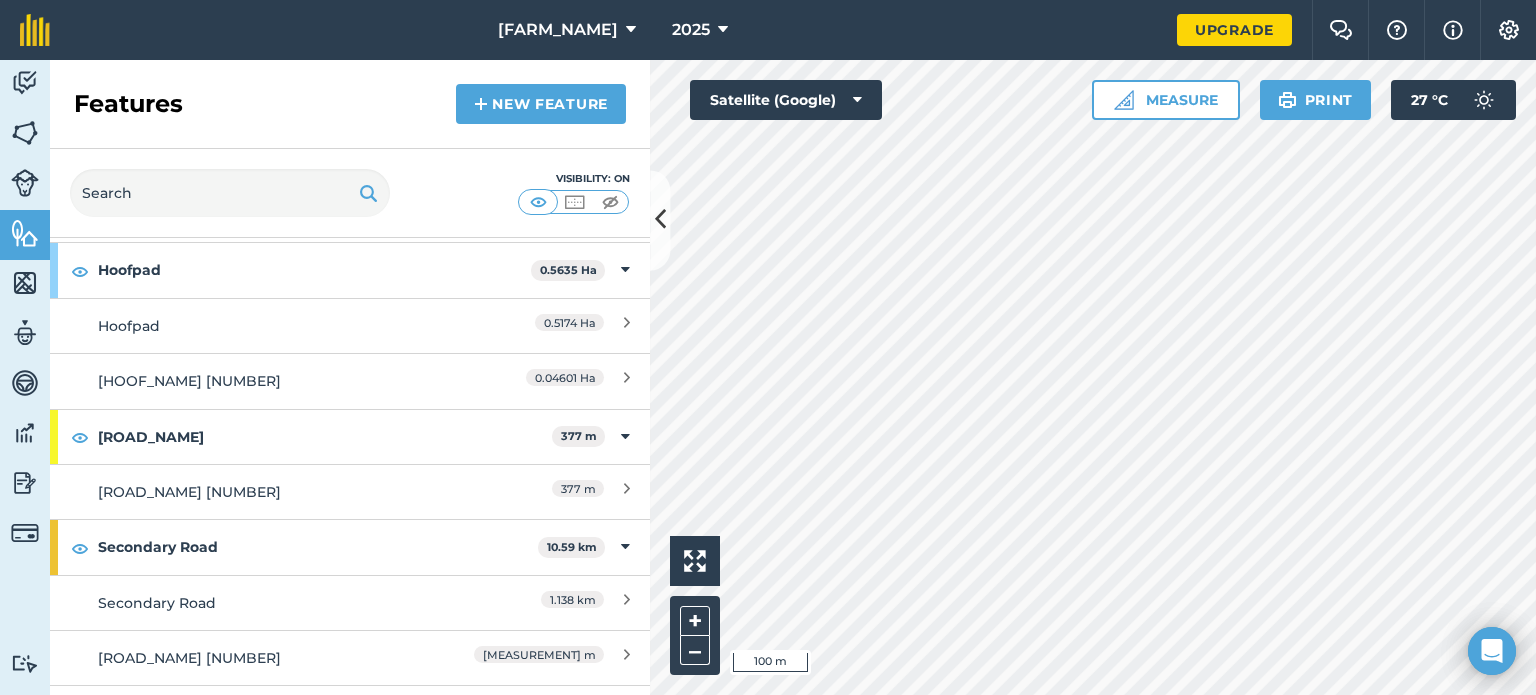 scroll, scrollTop: 500, scrollLeft: 0, axis: vertical 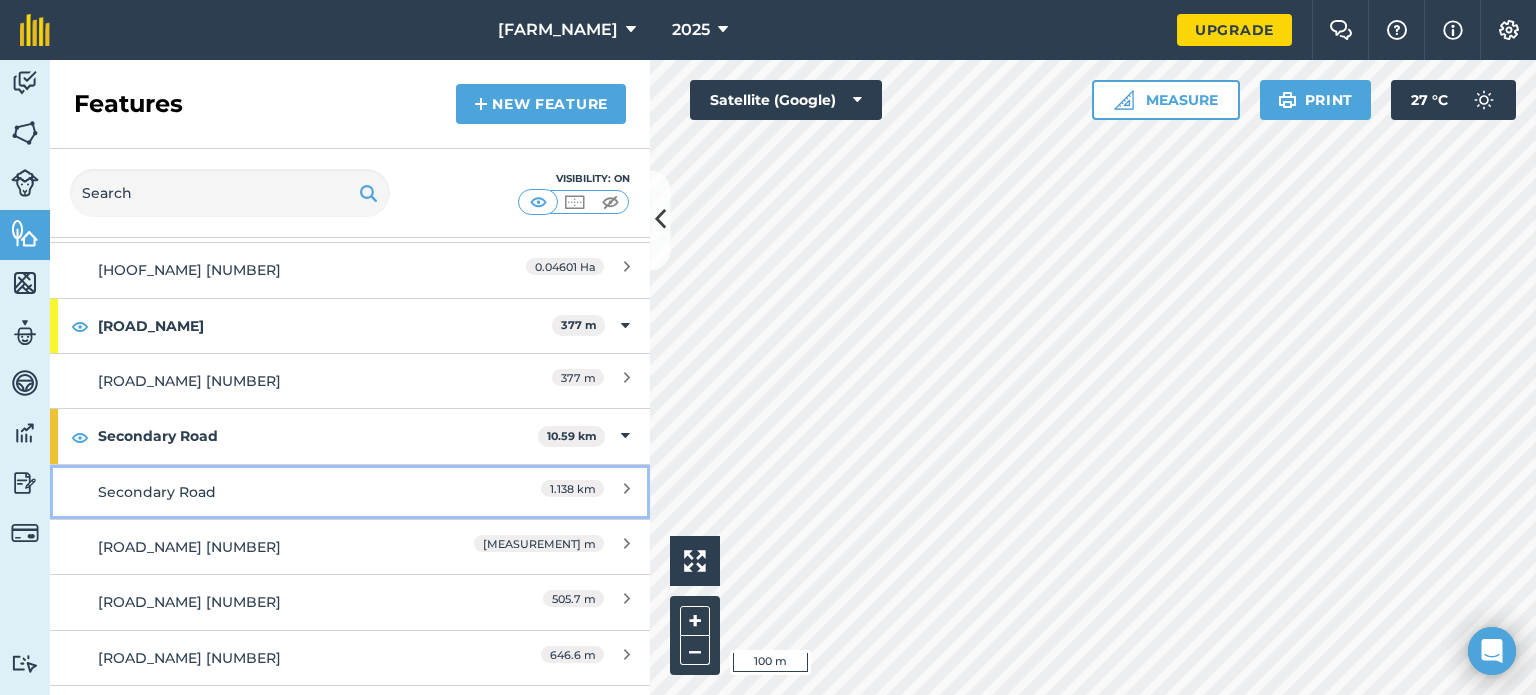 click at bounding box center (627, 492) 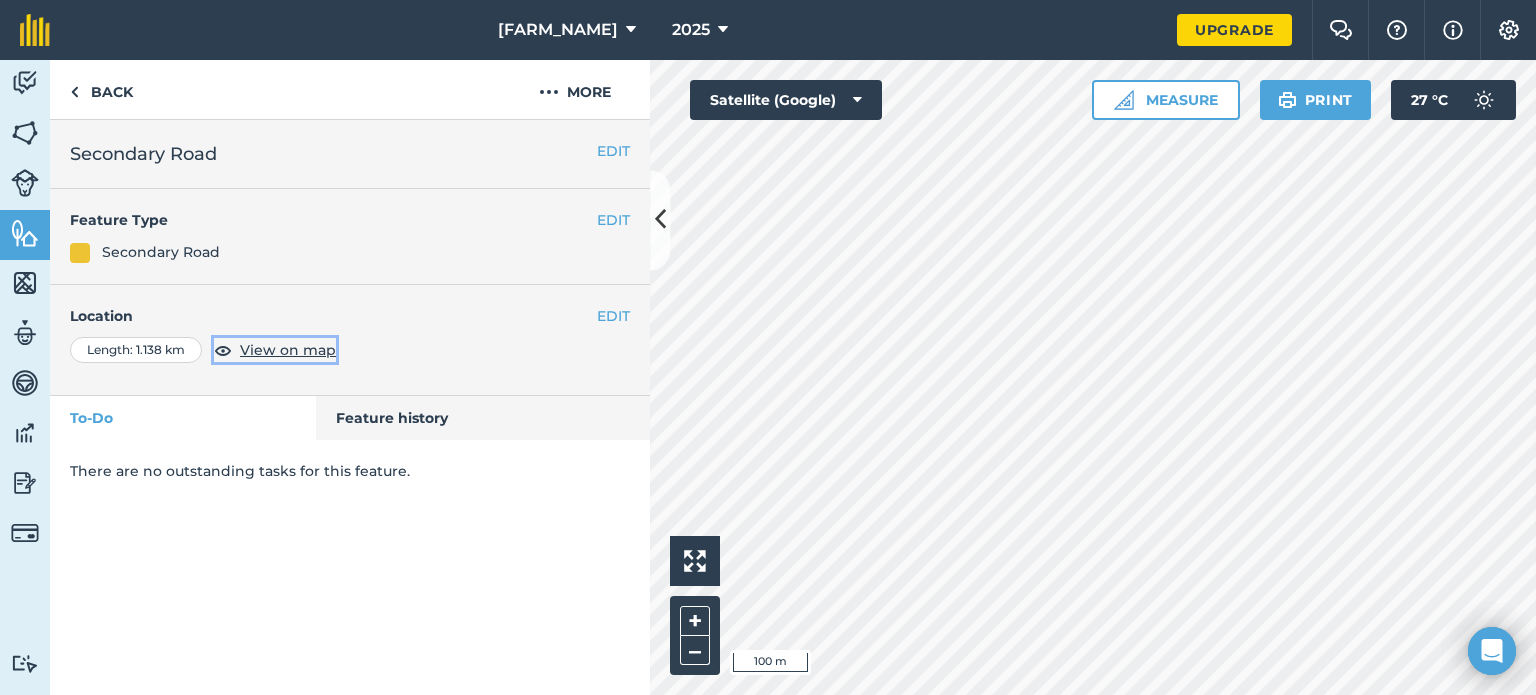click on "View on map" at bounding box center [275, 350] 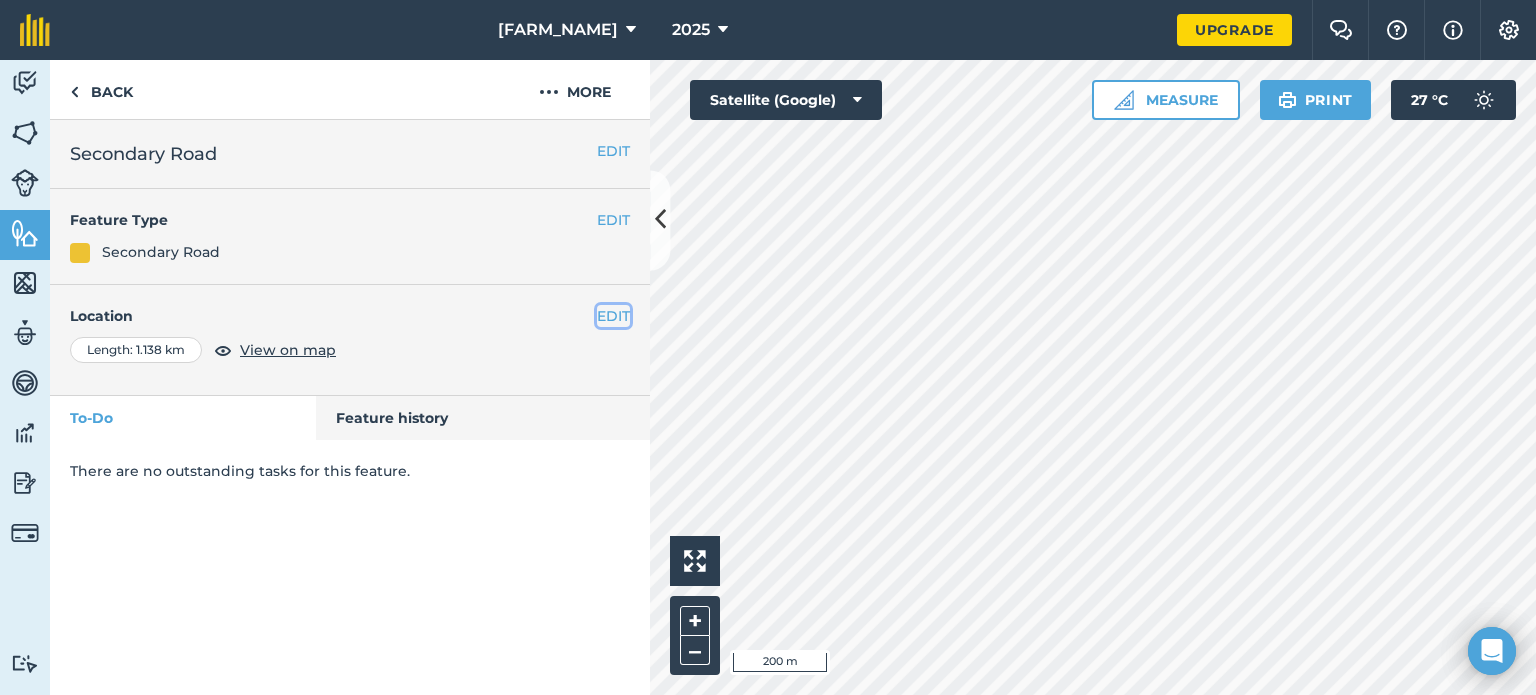 click on "EDIT" at bounding box center [613, 316] 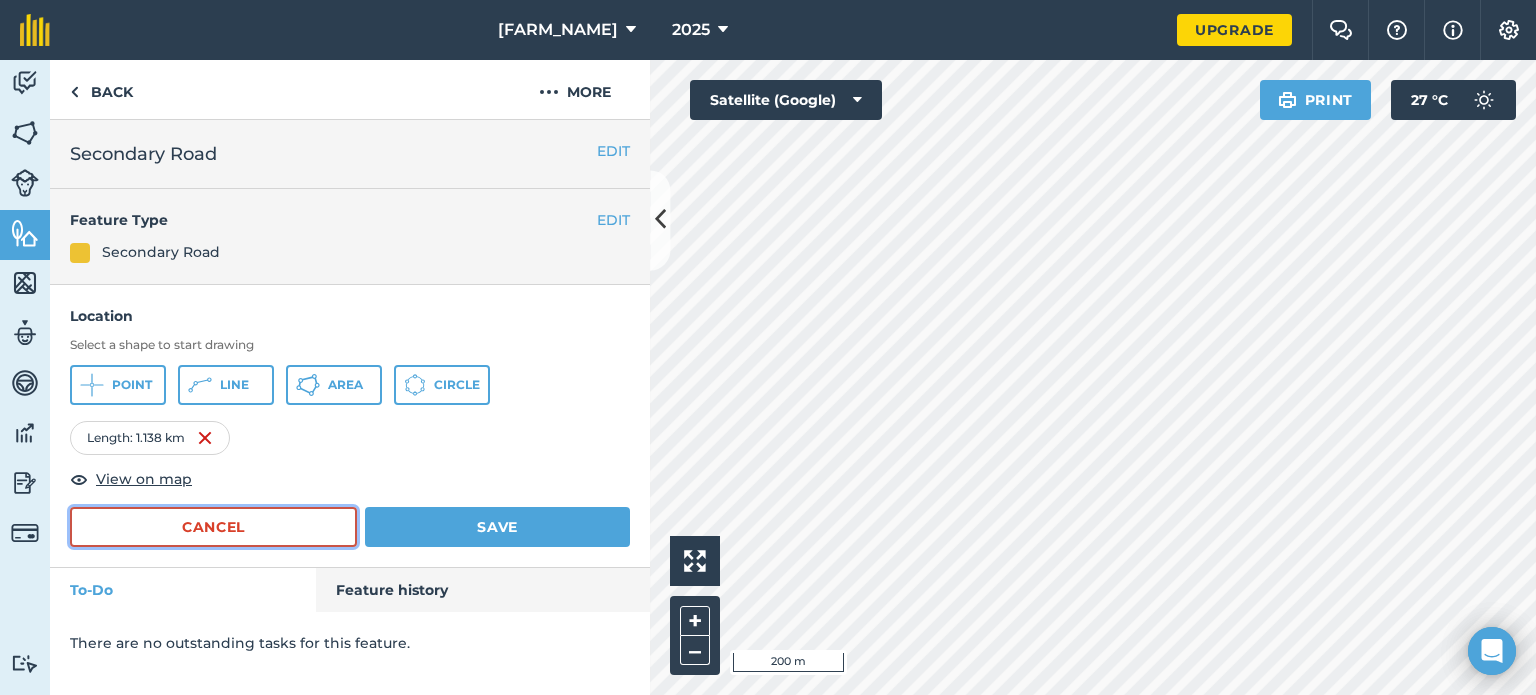 click on "Cancel" at bounding box center (213, 527) 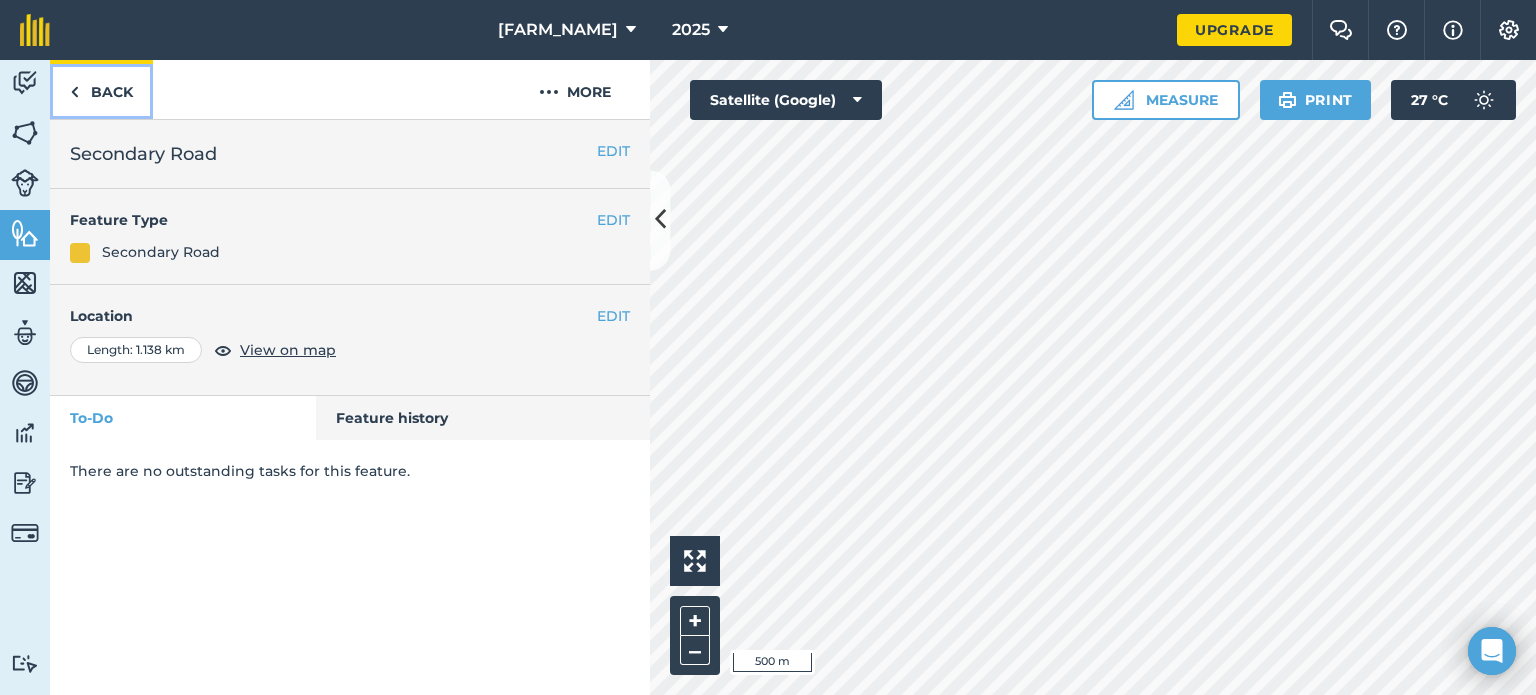 click at bounding box center [74, 92] 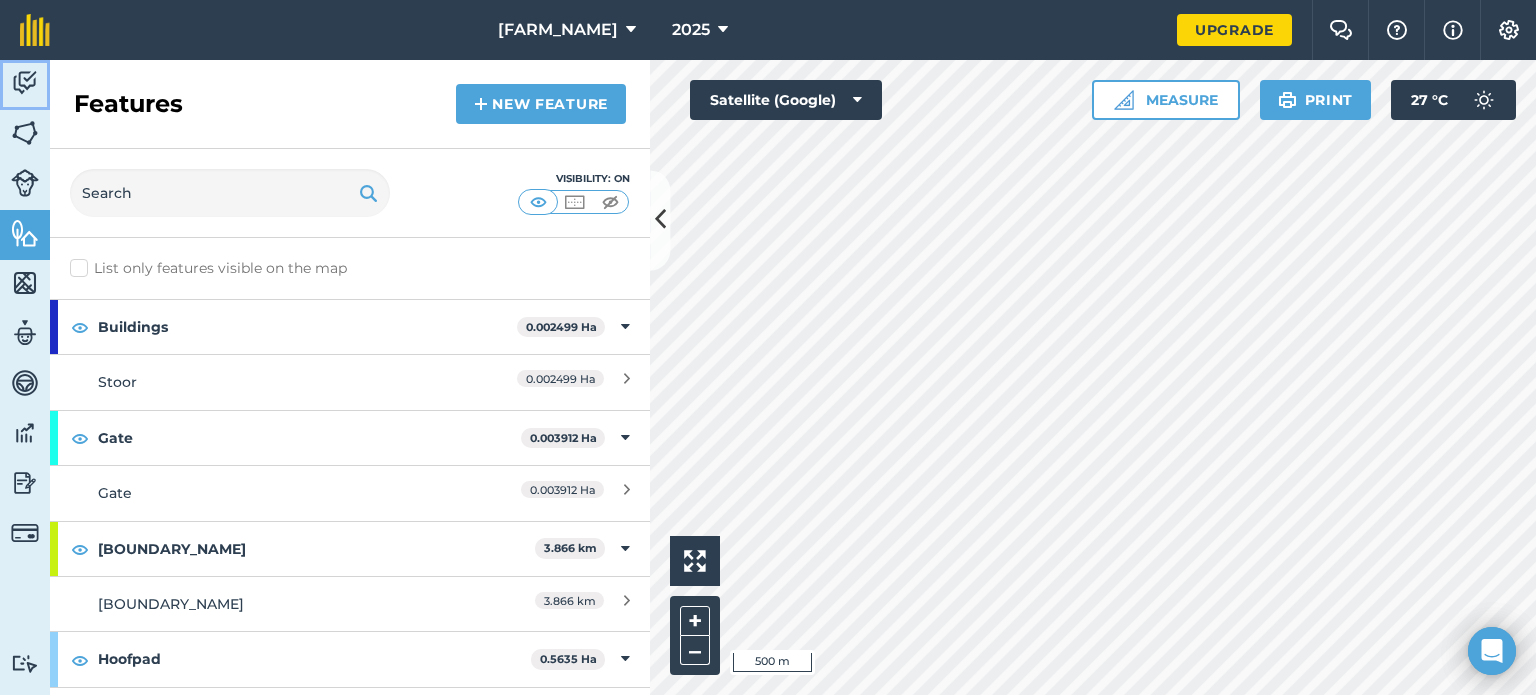 click at bounding box center [25, 83] 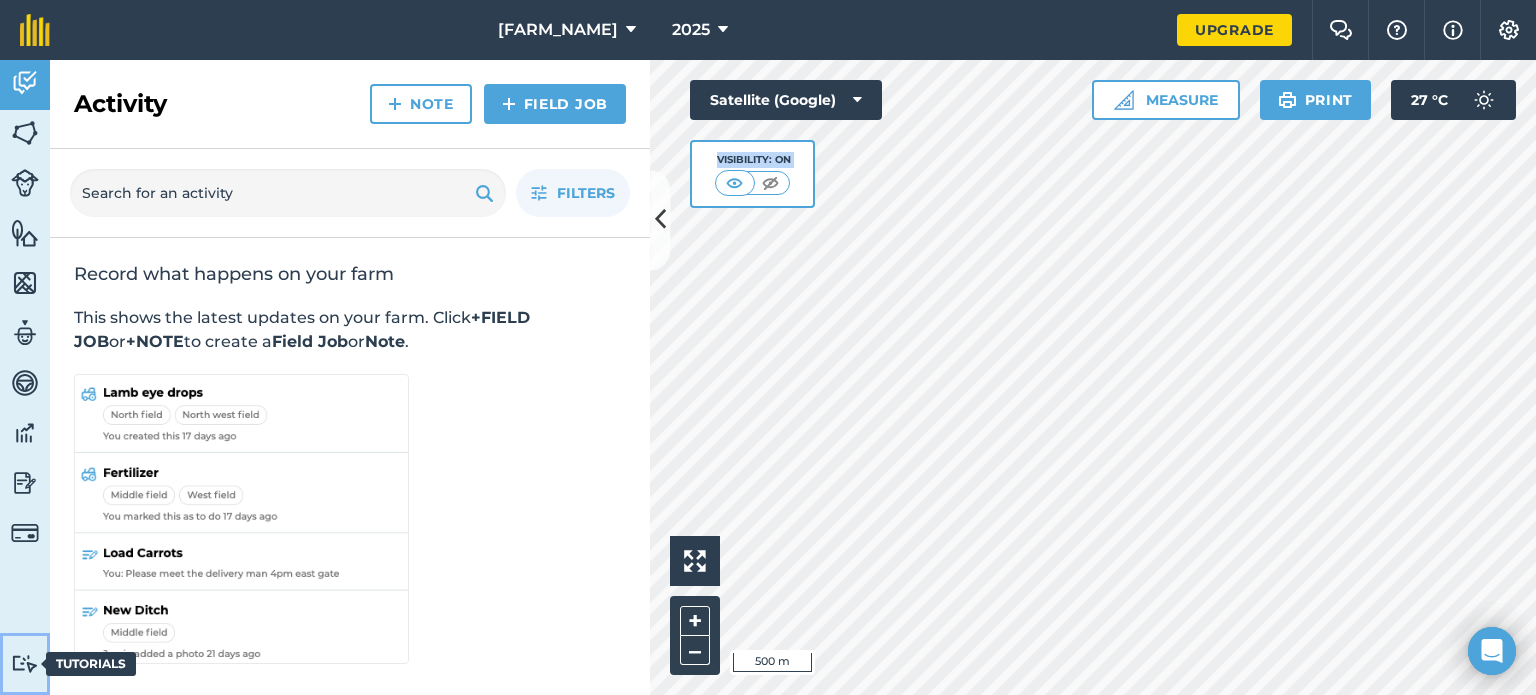 click at bounding box center [25, 663] 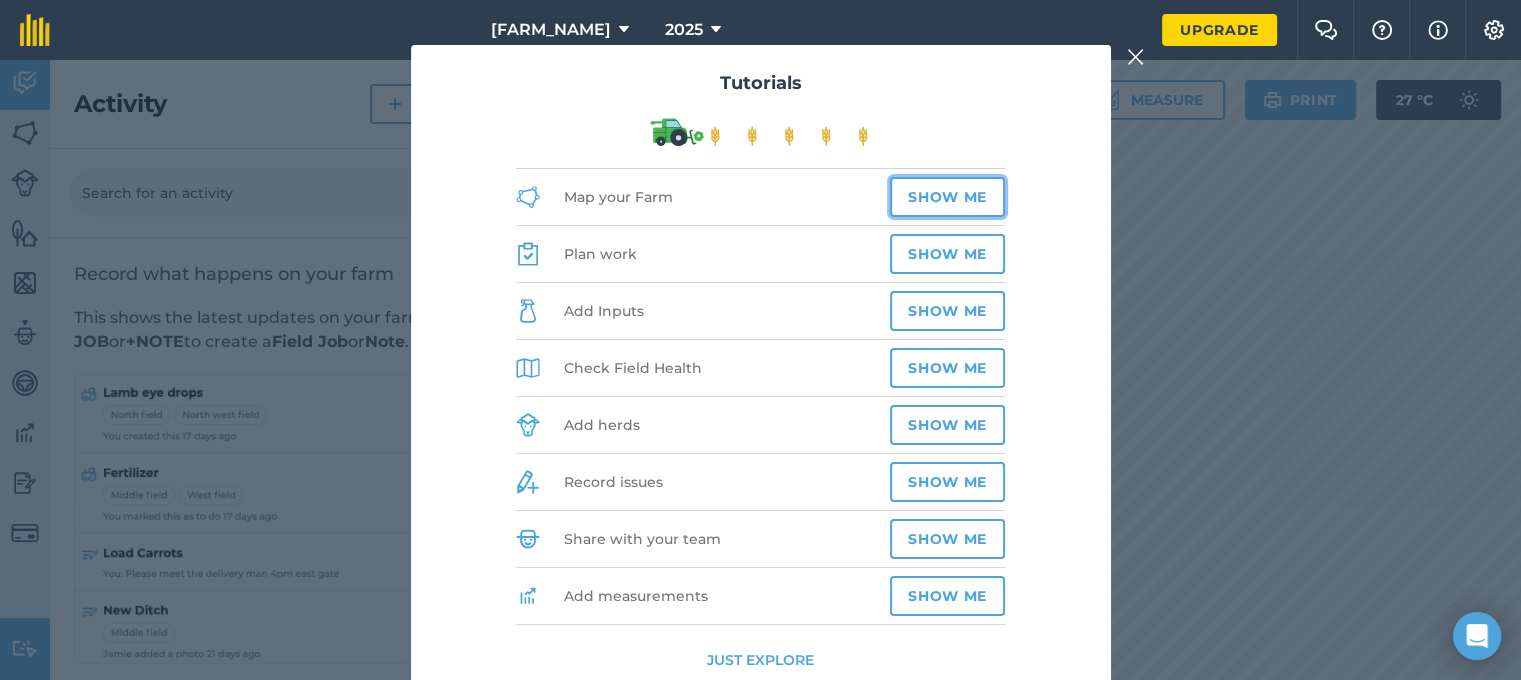 click on "Show me" at bounding box center [947, 197] 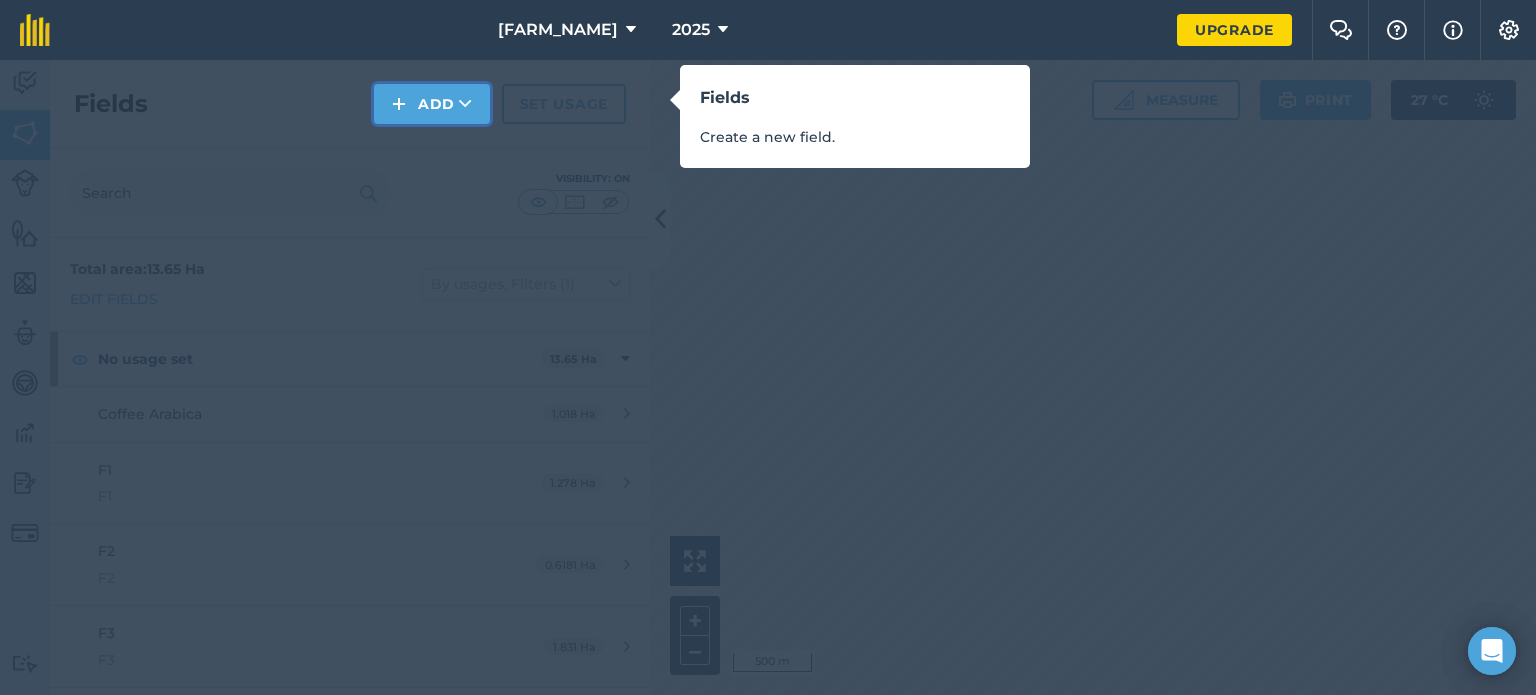 click on "Add" at bounding box center [432, 104] 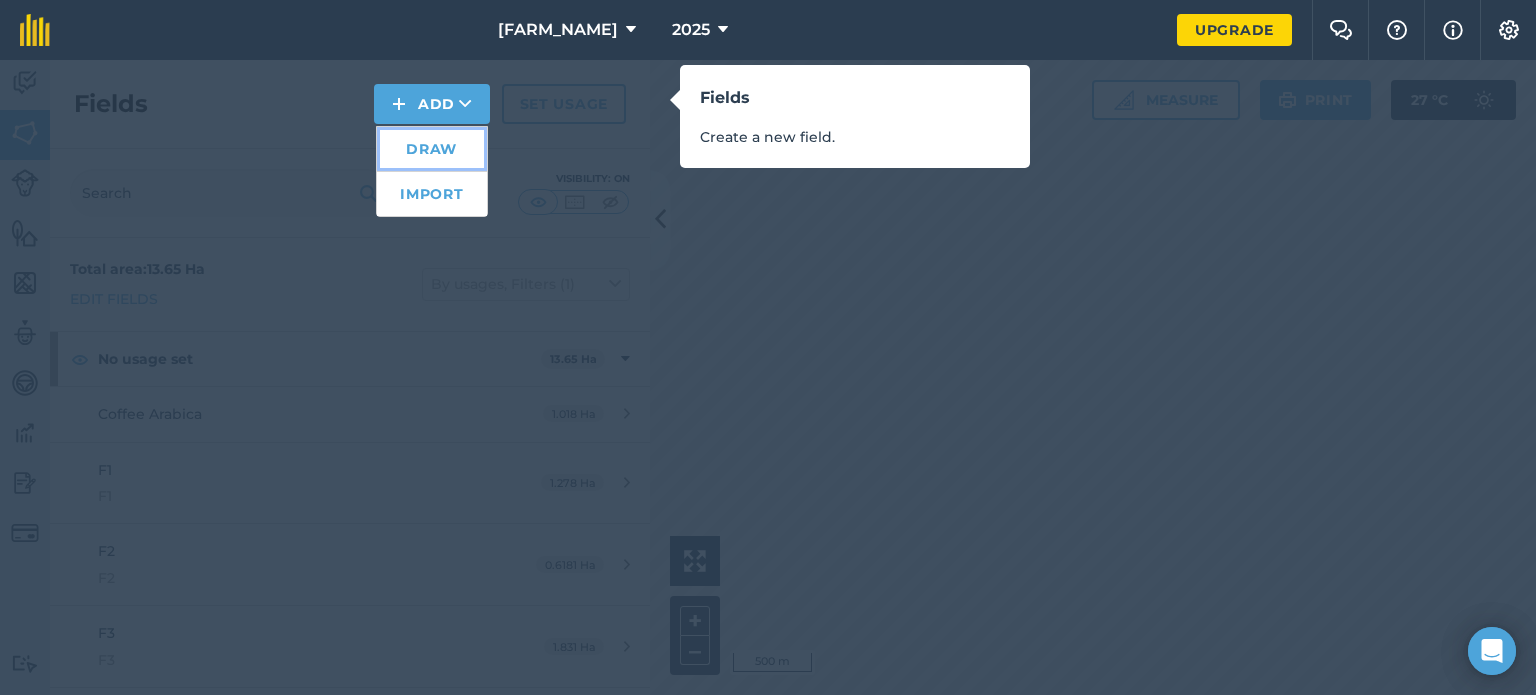 click on "Draw" at bounding box center (432, 149) 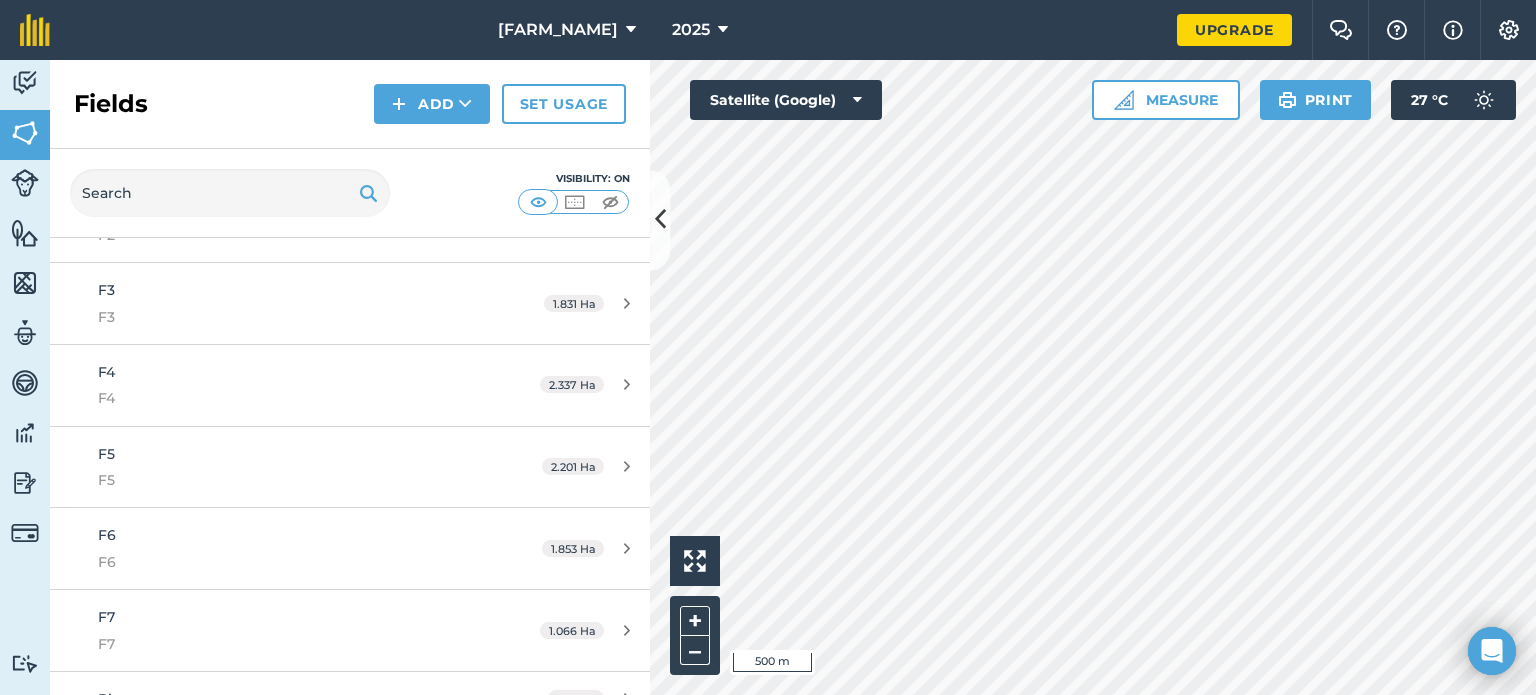 scroll, scrollTop: 372, scrollLeft: 0, axis: vertical 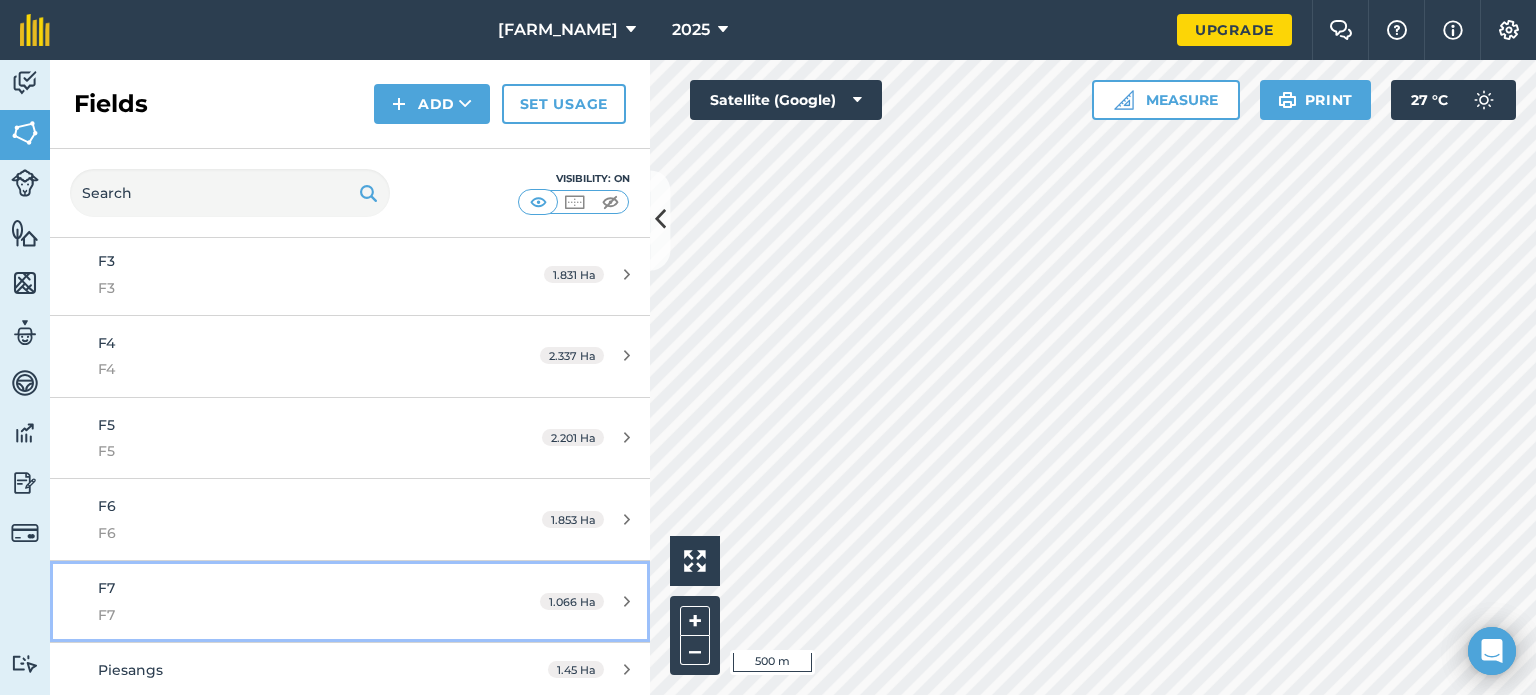 click on "[AREA]   Ha" at bounding box center (585, 602) 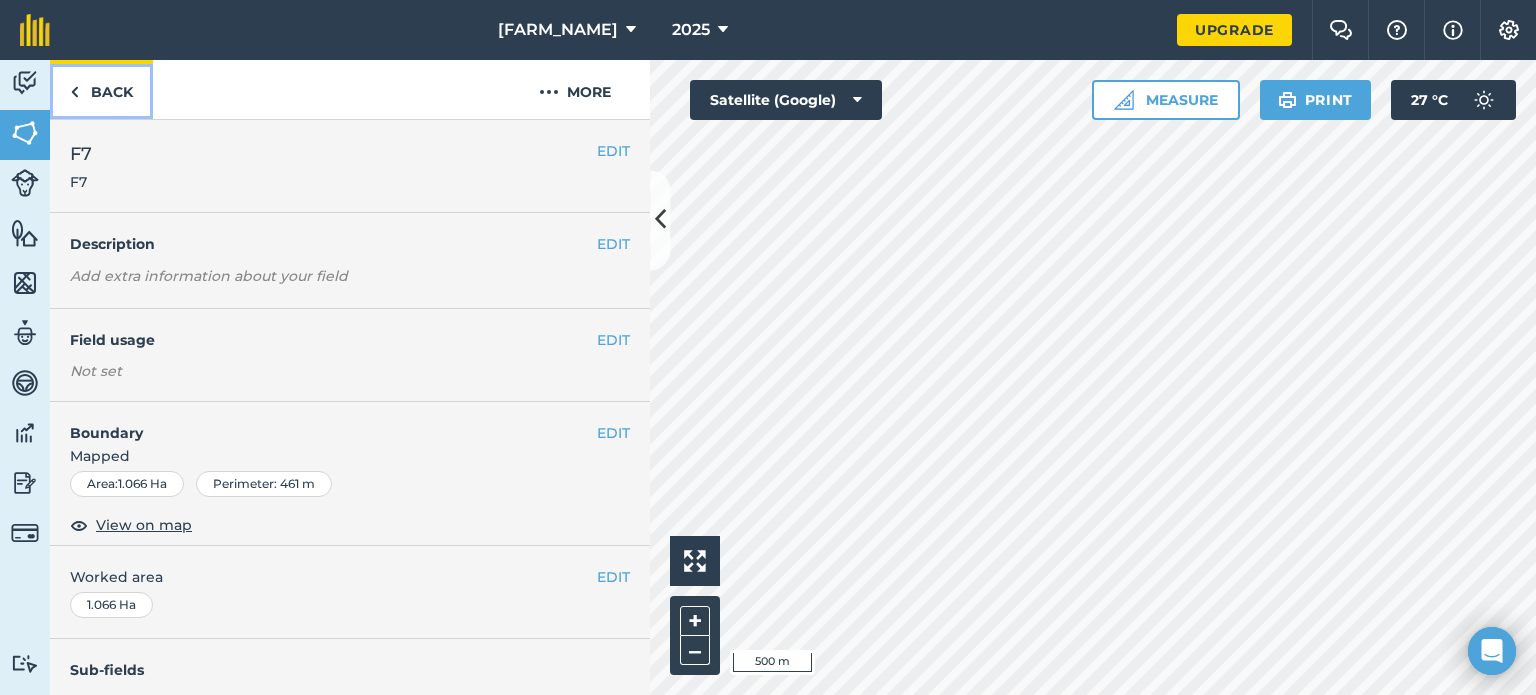 click on "Back" at bounding box center [101, 89] 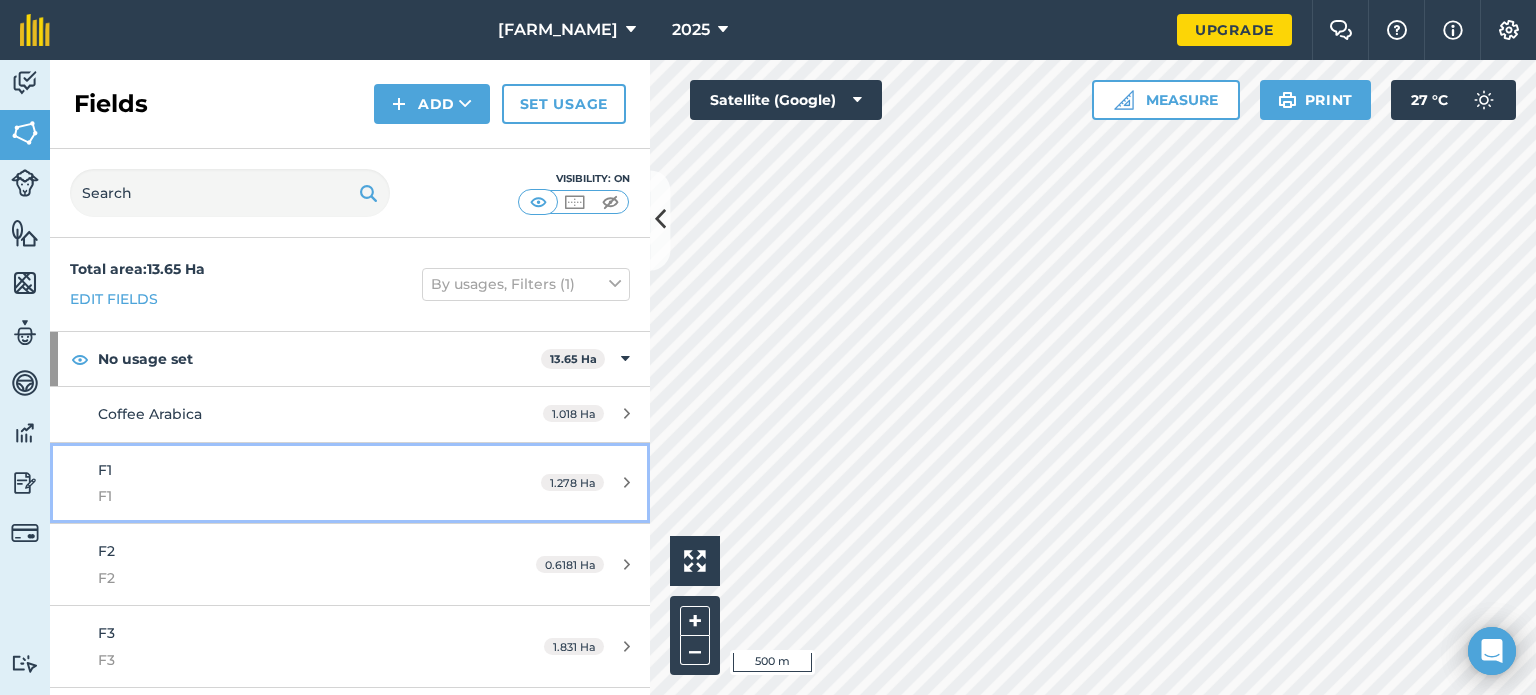 click at bounding box center (627, 482) 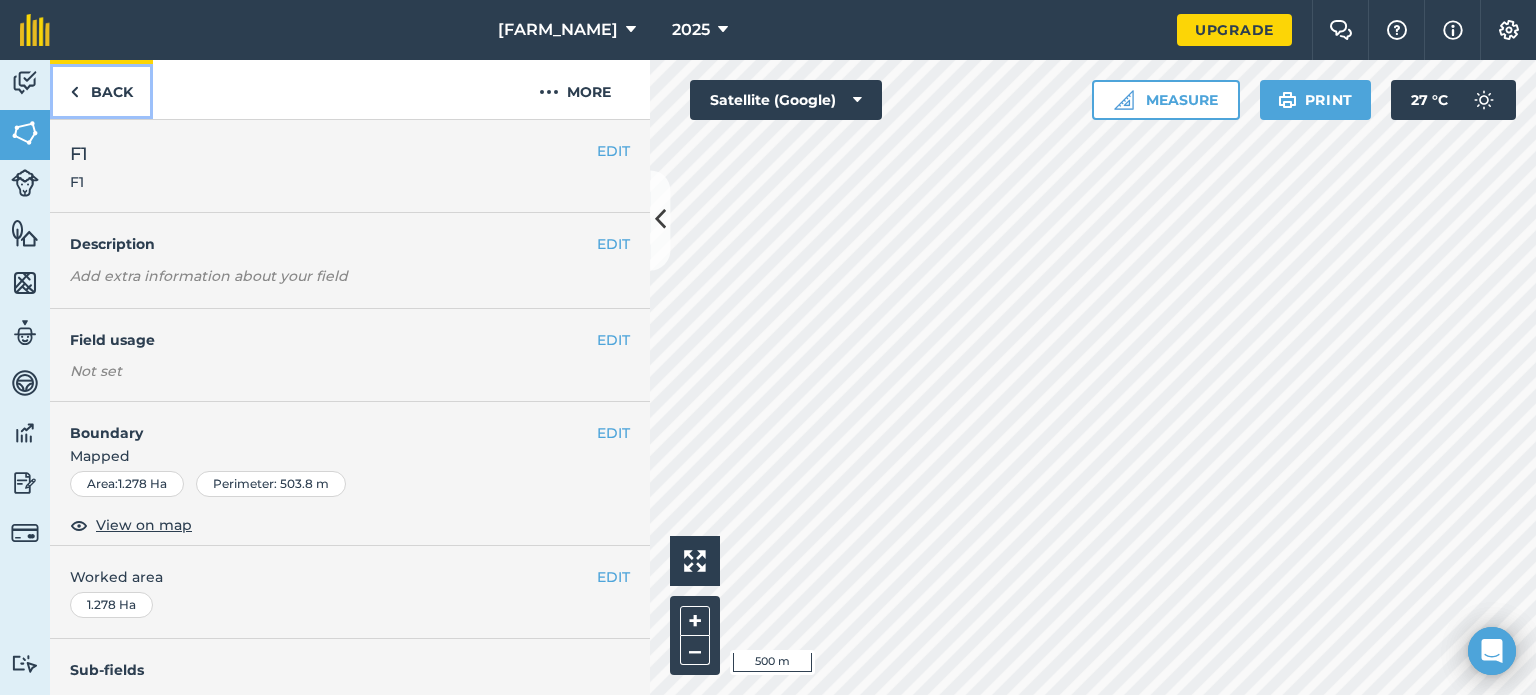 click at bounding box center [74, 92] 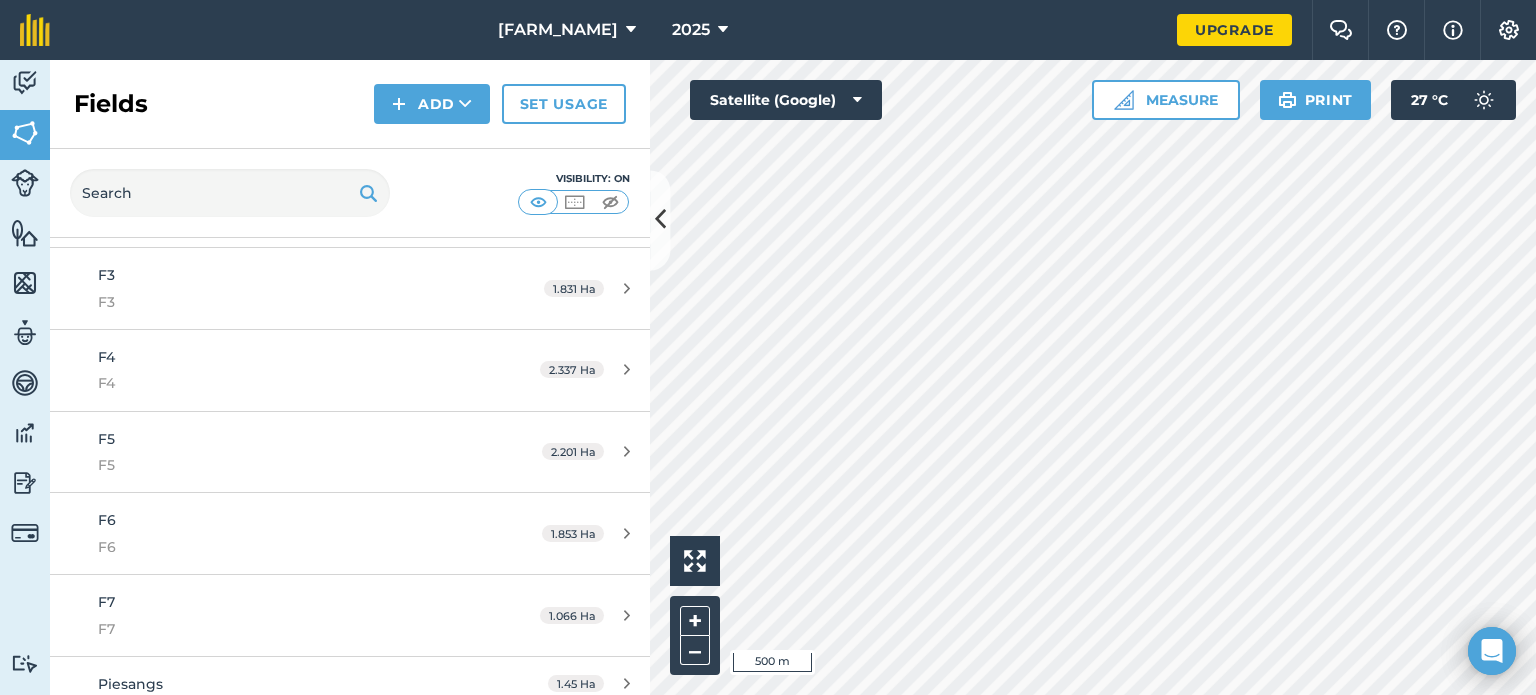 scroll, scrollTop: 372, scrollLeft: 0, axis: vertical 